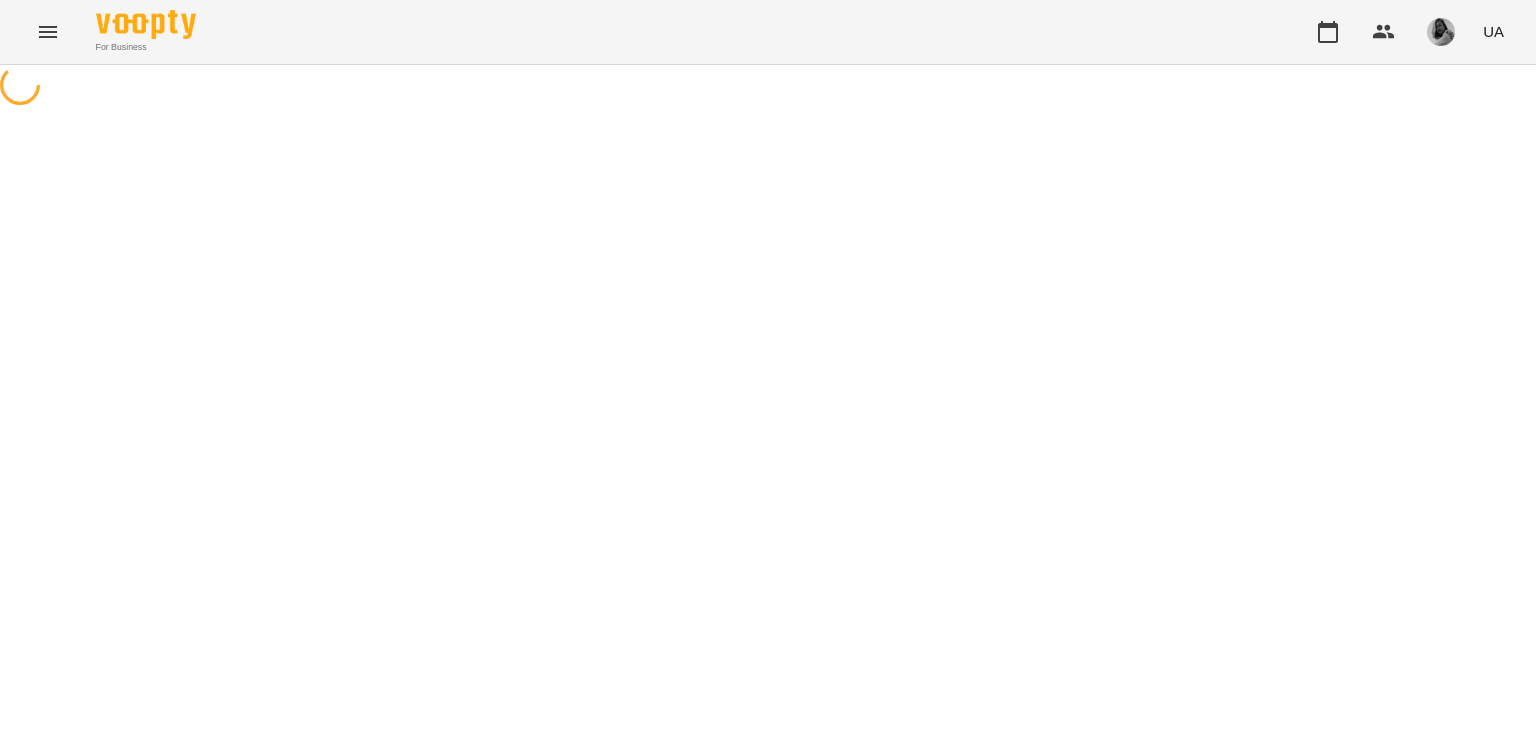 scroll, scrollTop: 0, scrollLeft: 0, axis: both 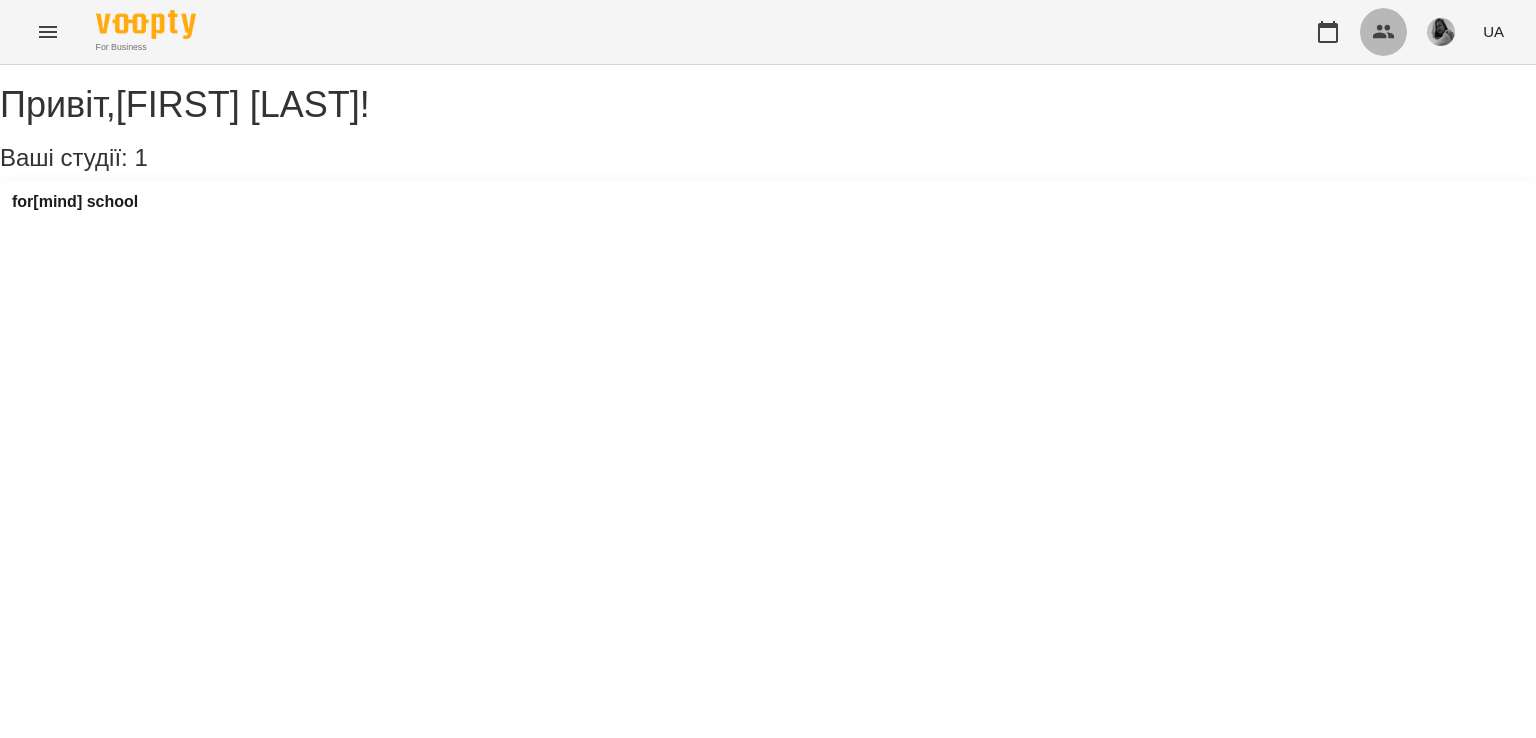 click at bounding box center [1384, 32] 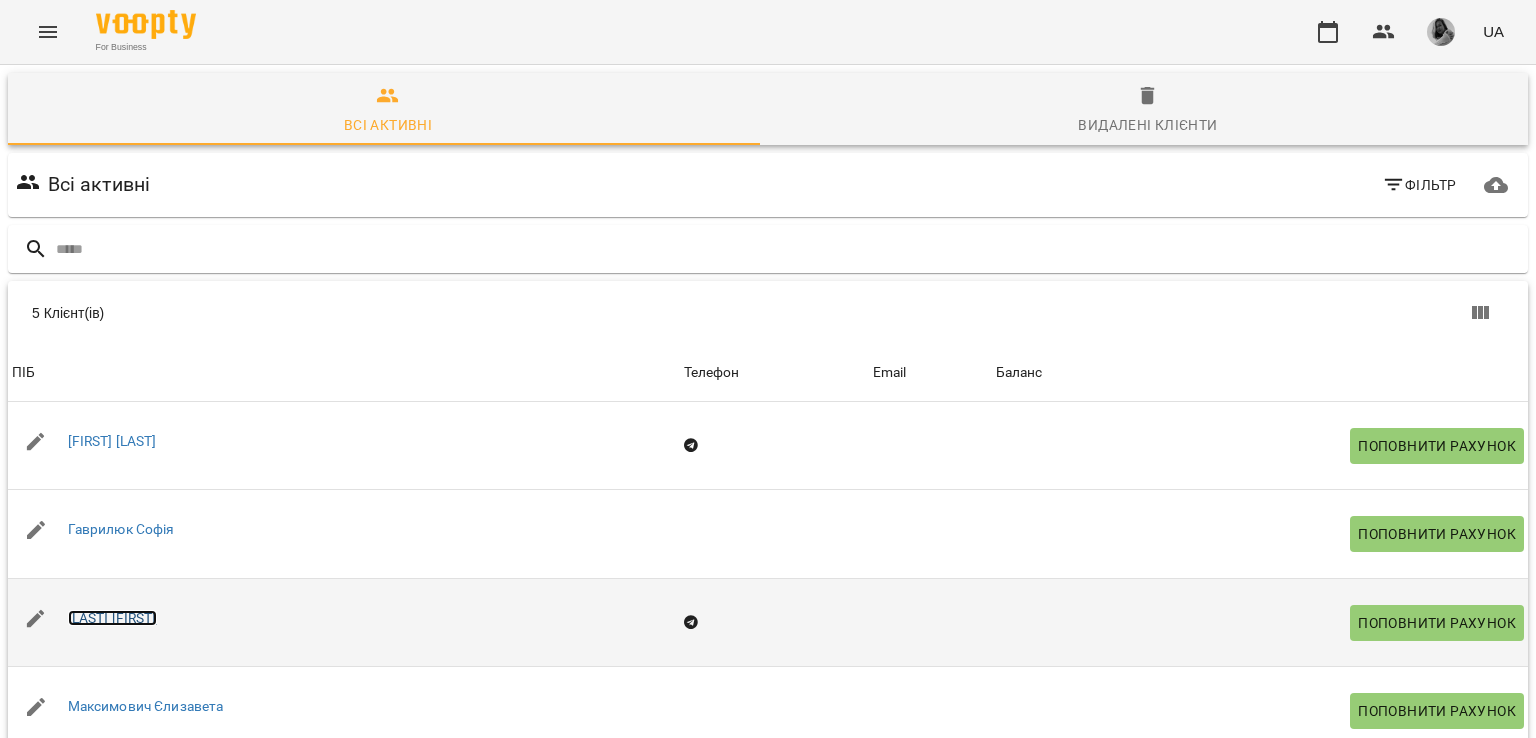click on "[LAST] [FIRST]" at bounding box center (112, 618) 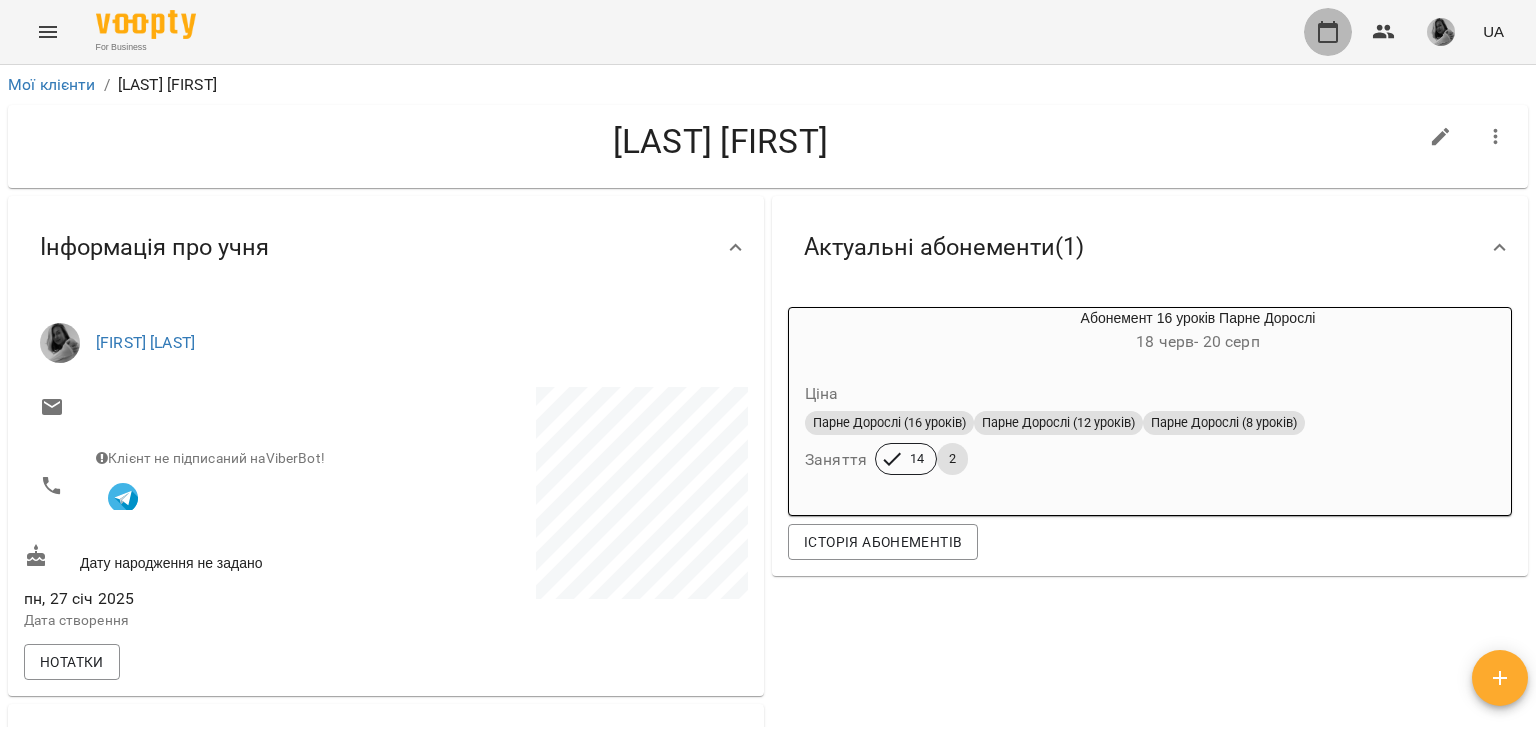 click 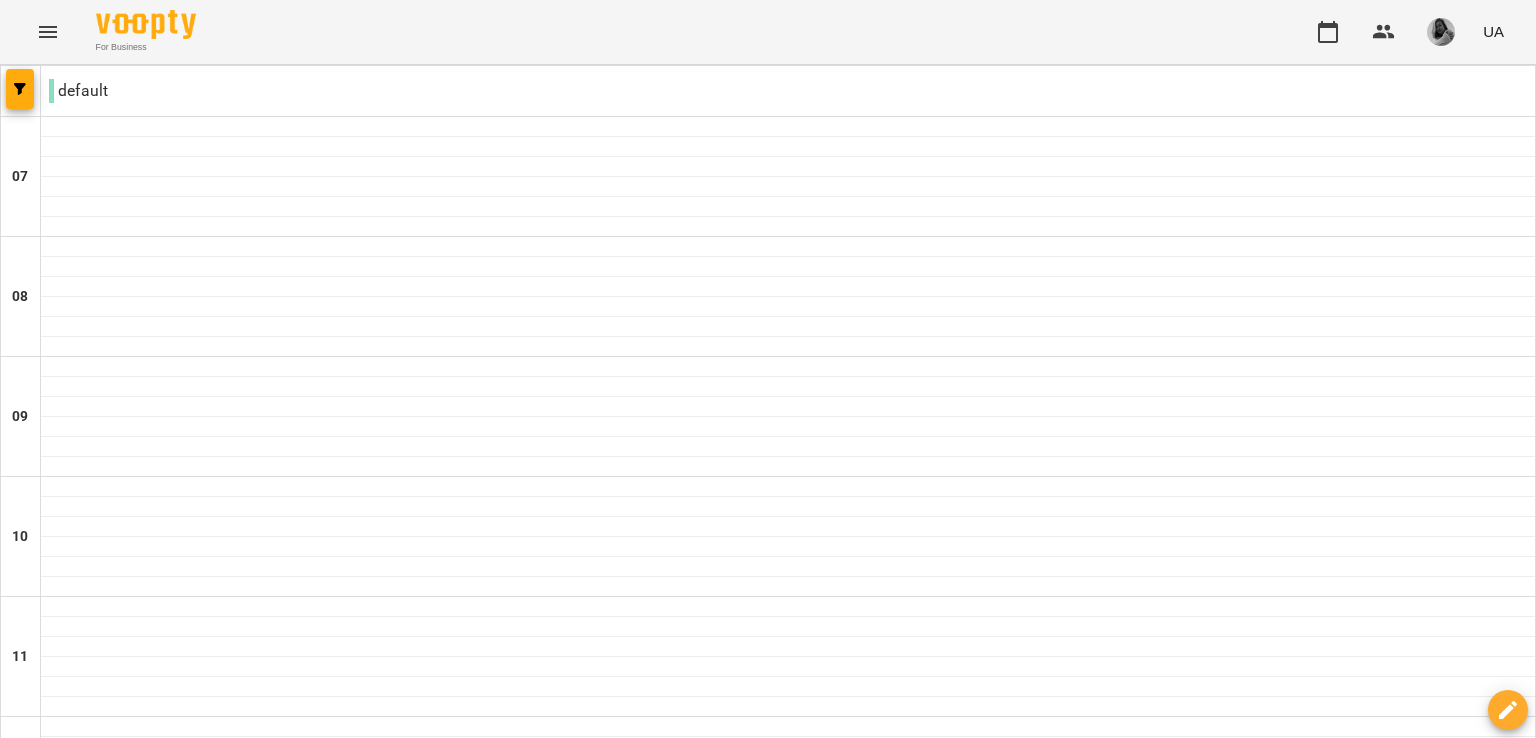 scroll, scrollTop: 212, scrollLeft: 0, axis: vertical 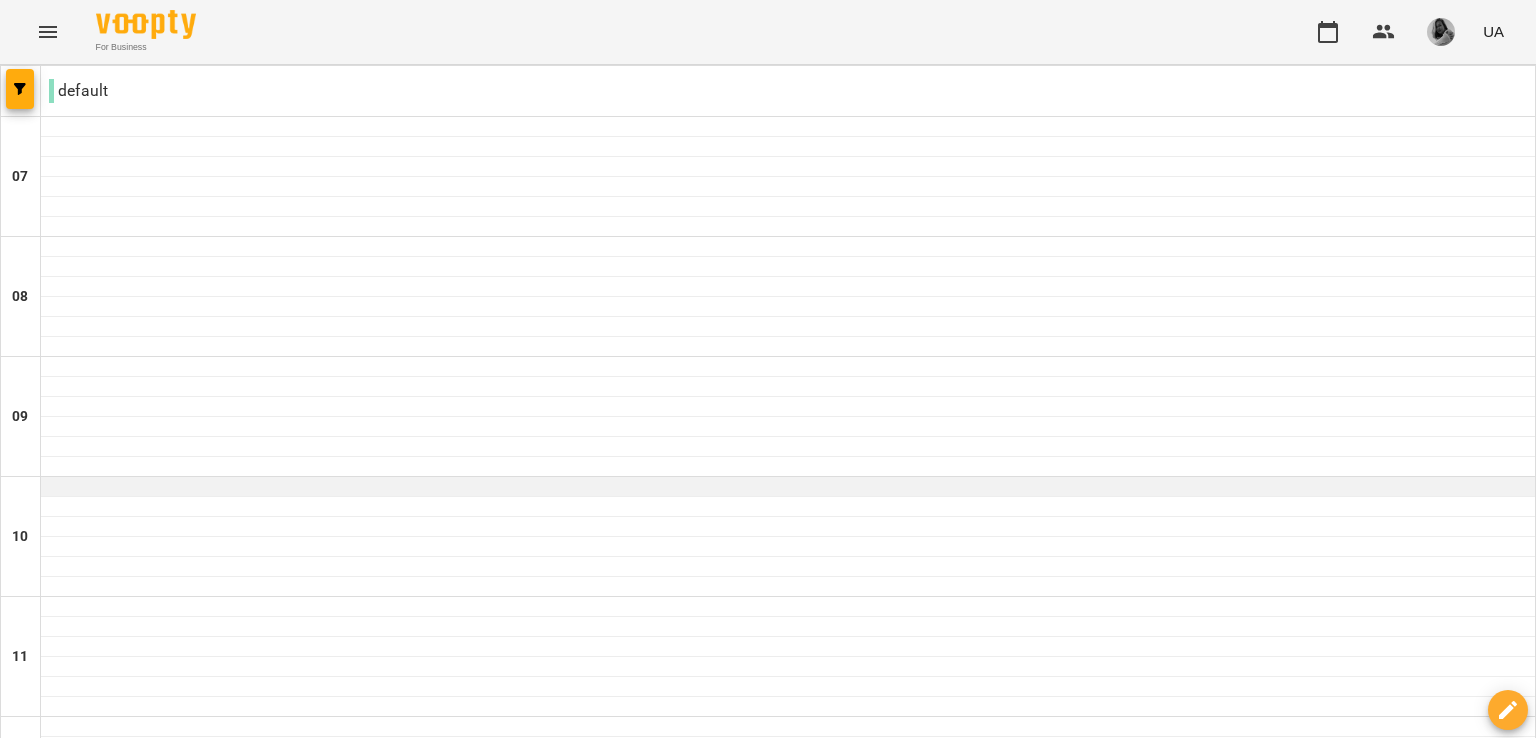 click at bounding box center (788, 487) 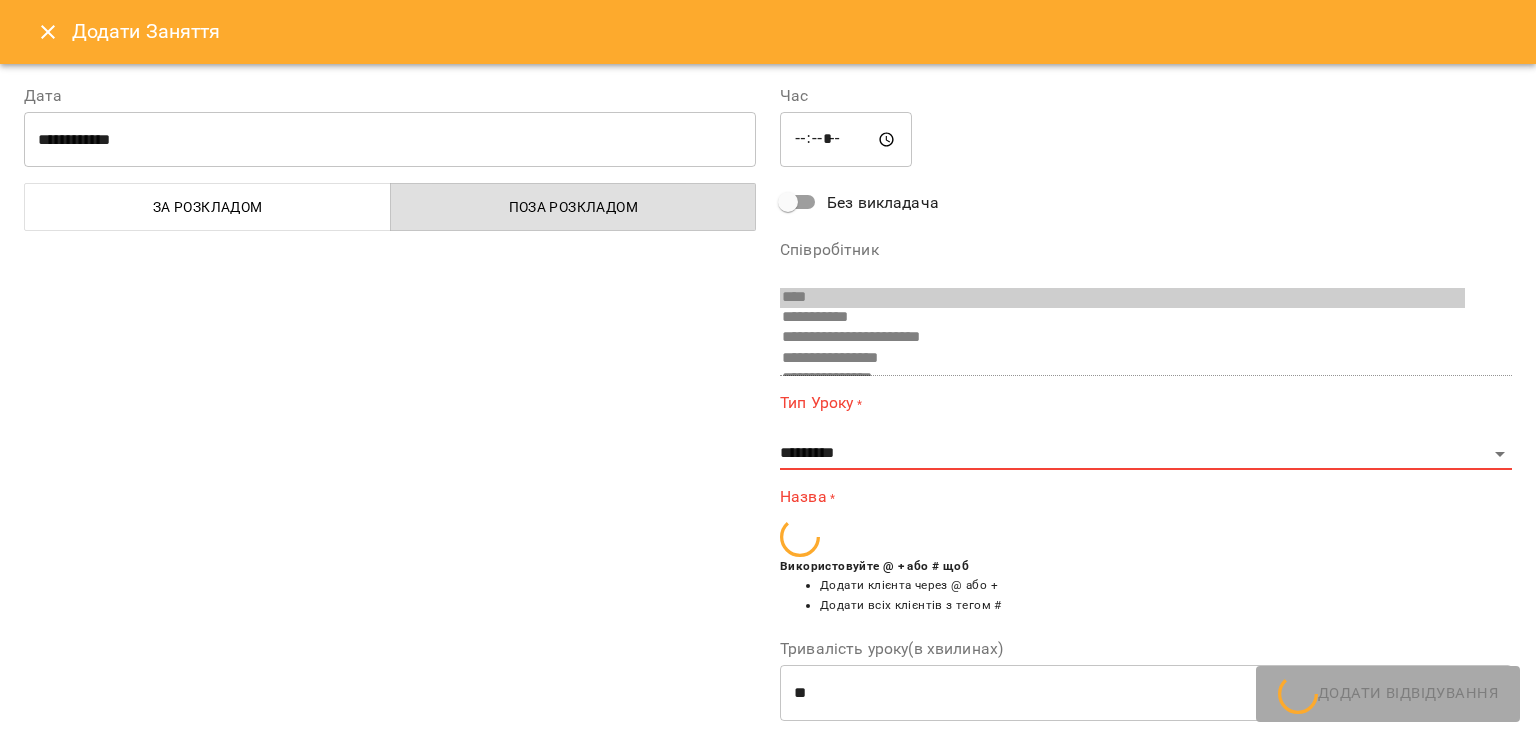 scroll, scrollTop: 154, scrollLeft: 0, axis: vertical 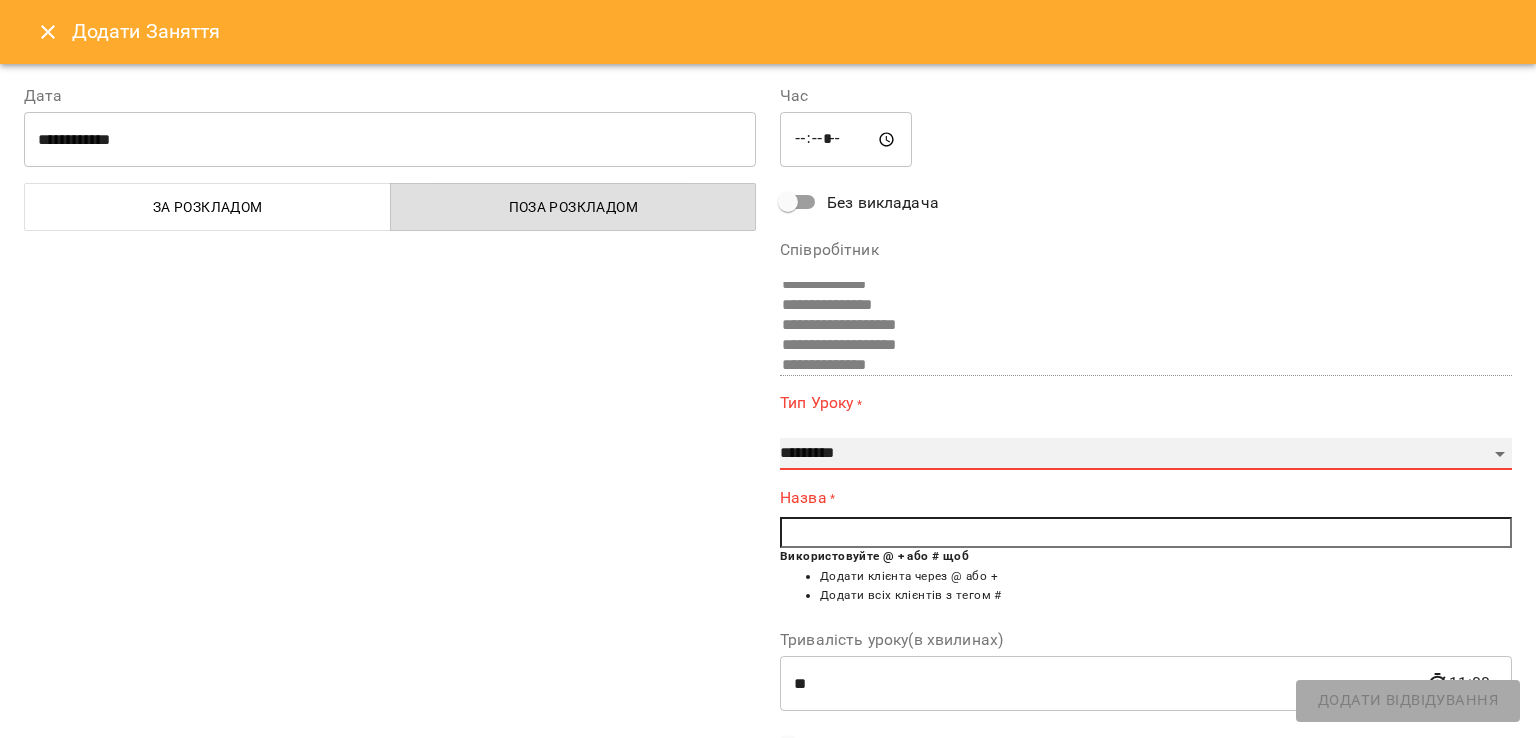 click on "**********" at bounding box center [1146, 454] 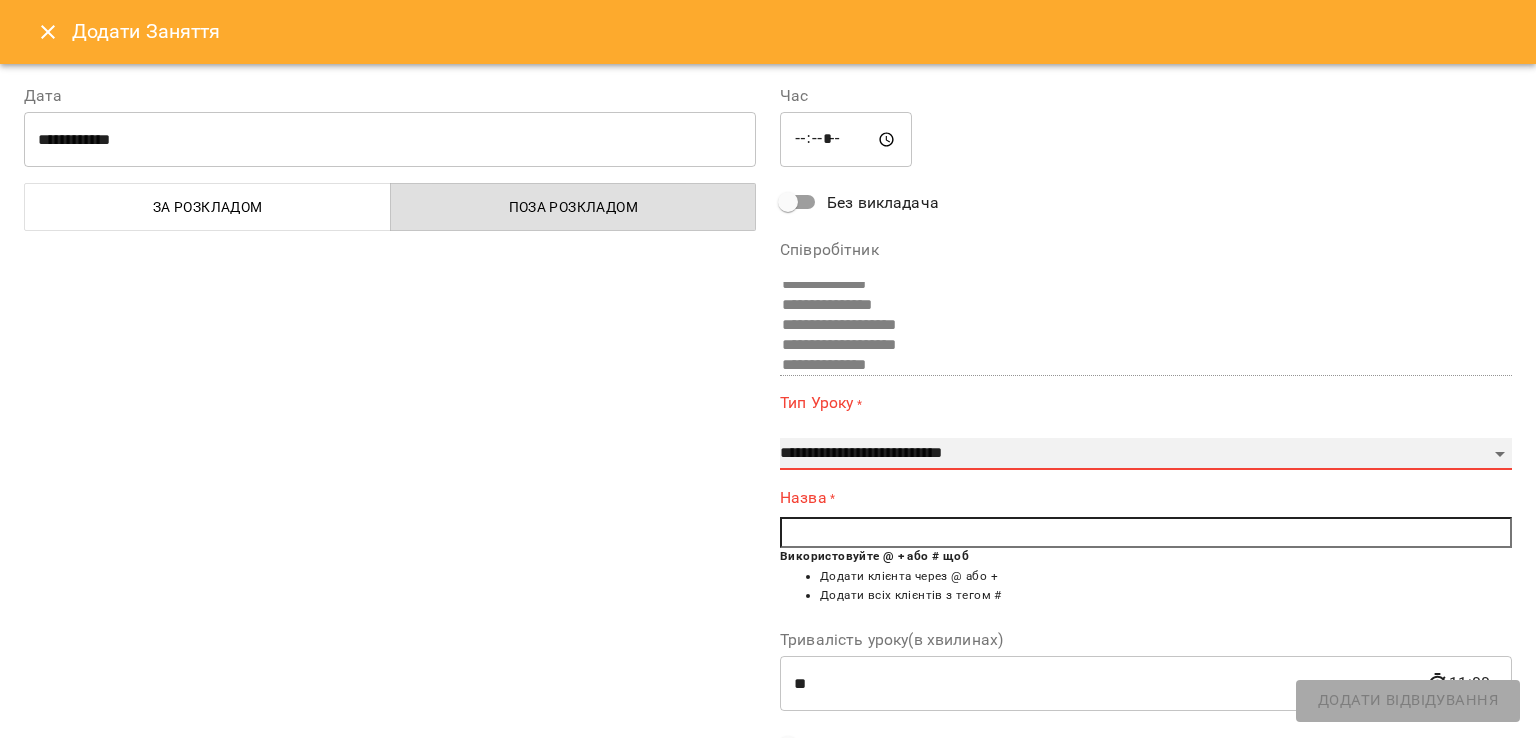 click on "**********" at bounding box center [1146, 454] 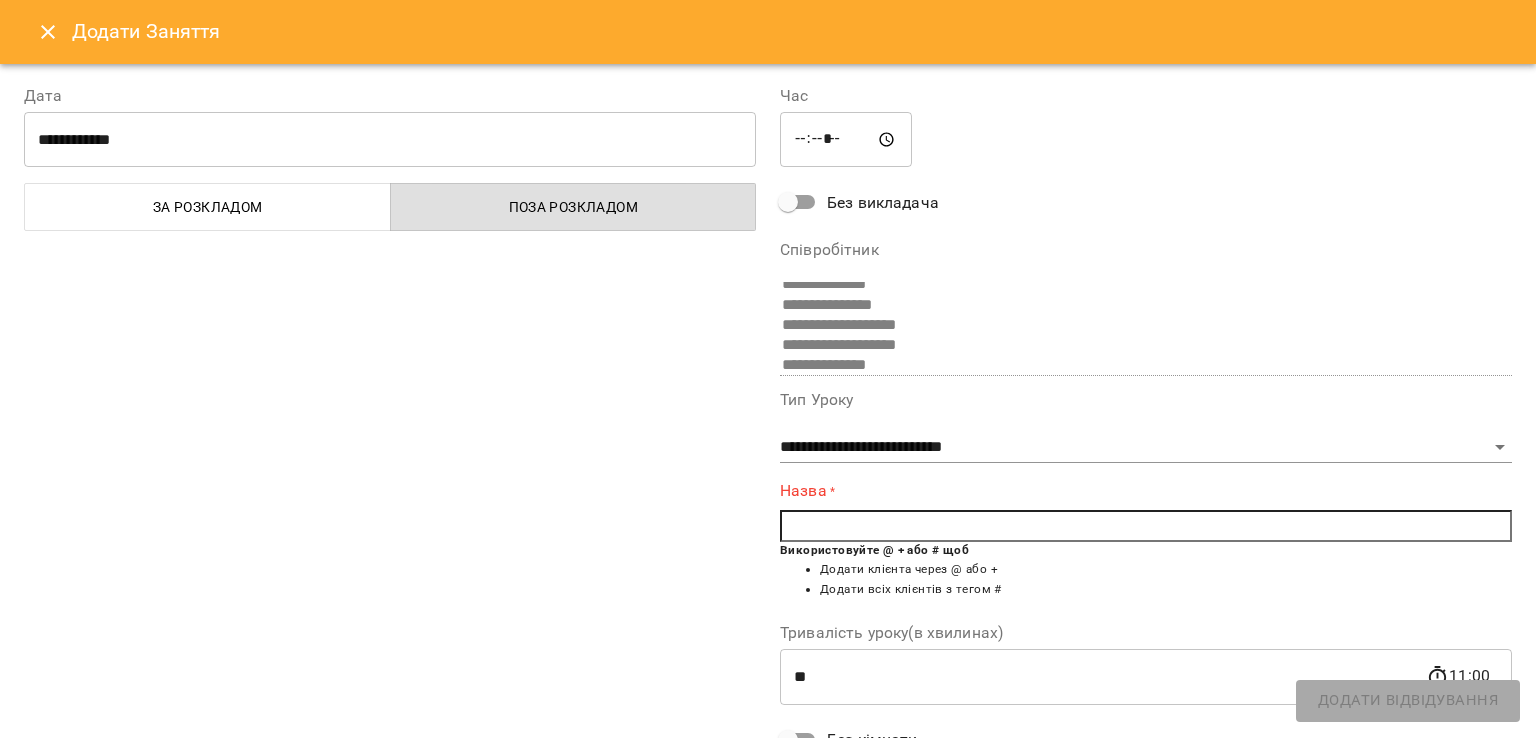 click at bounding box center (1146, 526) 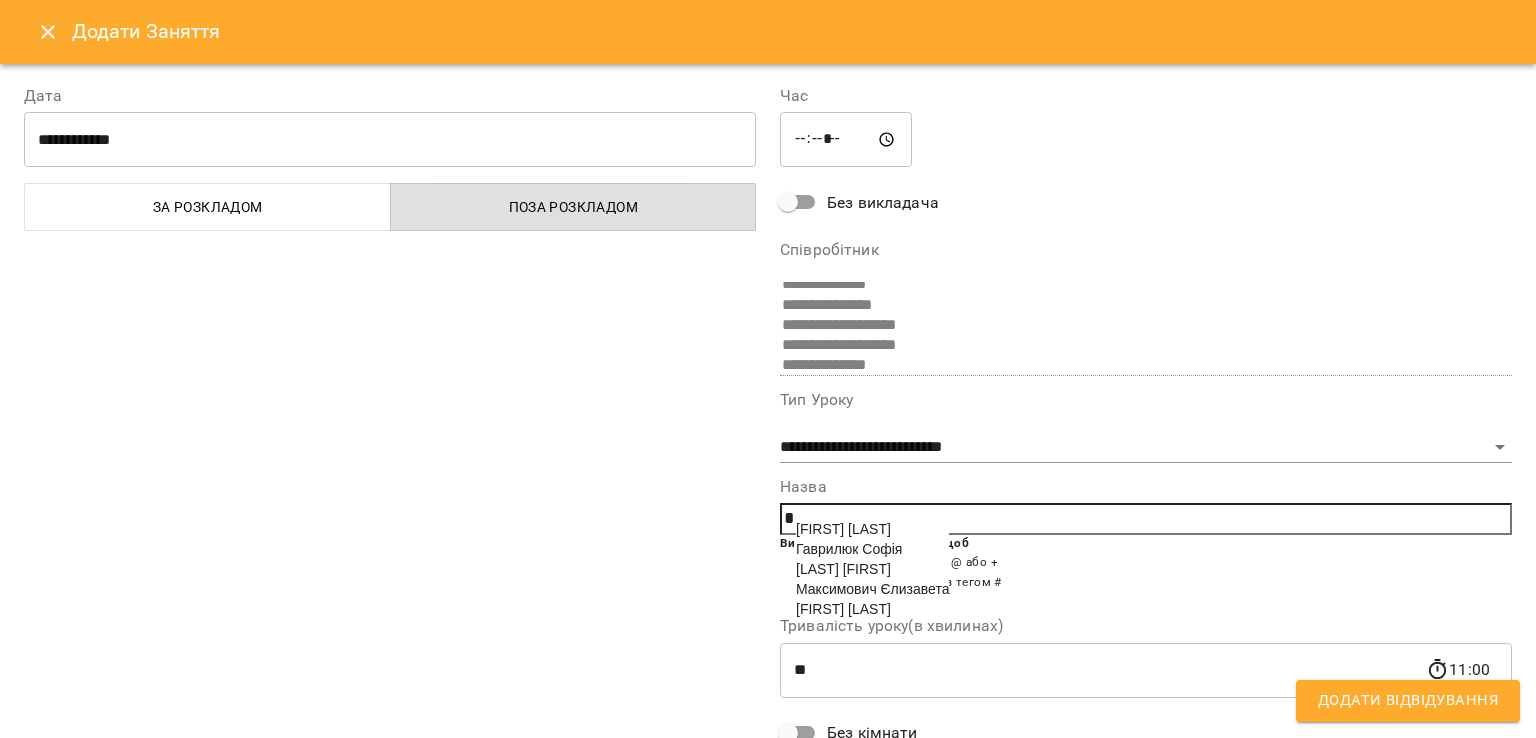 click on "[LAST] [FIRST]" at bounding box center (843, 569) 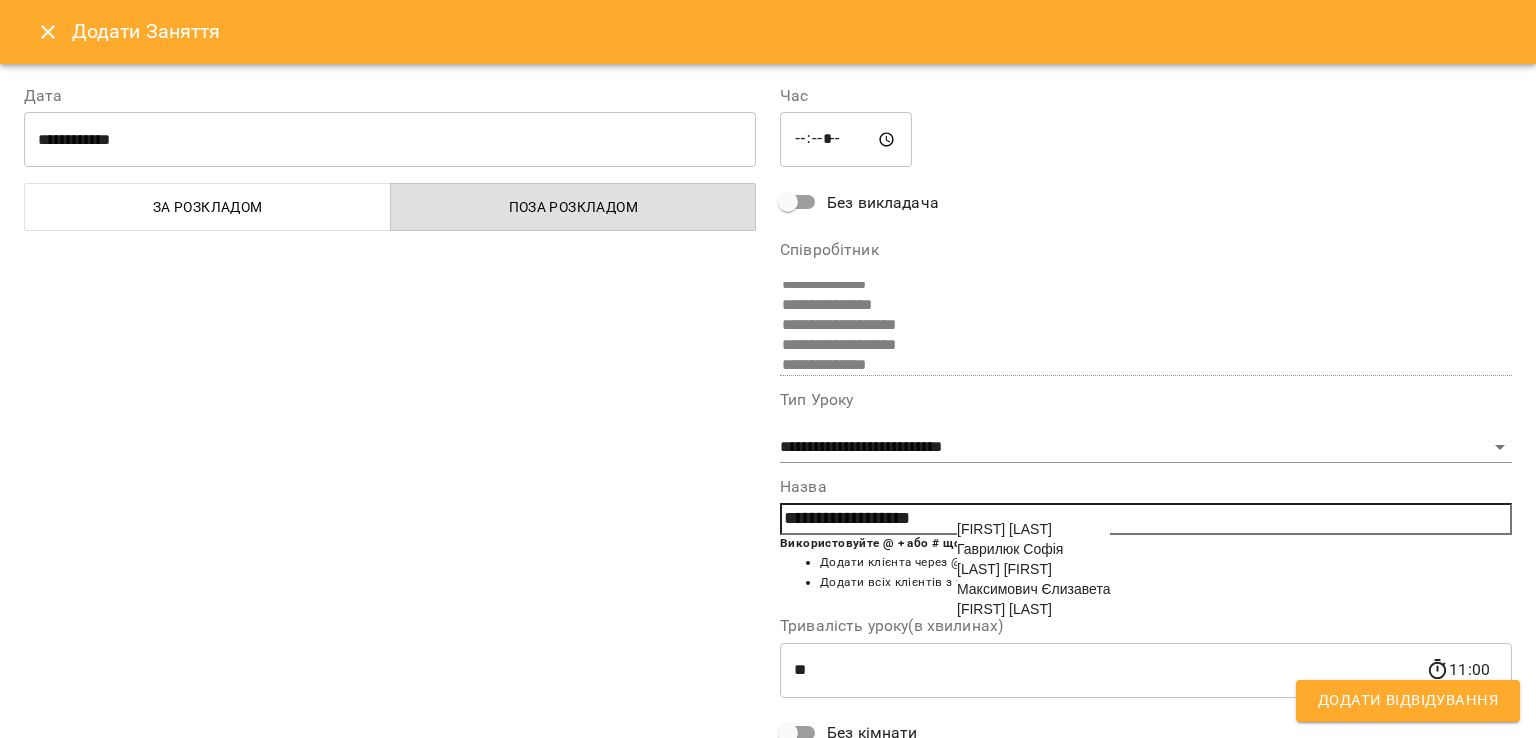 click on "Максимович Єлизавета" at bounding box center [1033, 589] 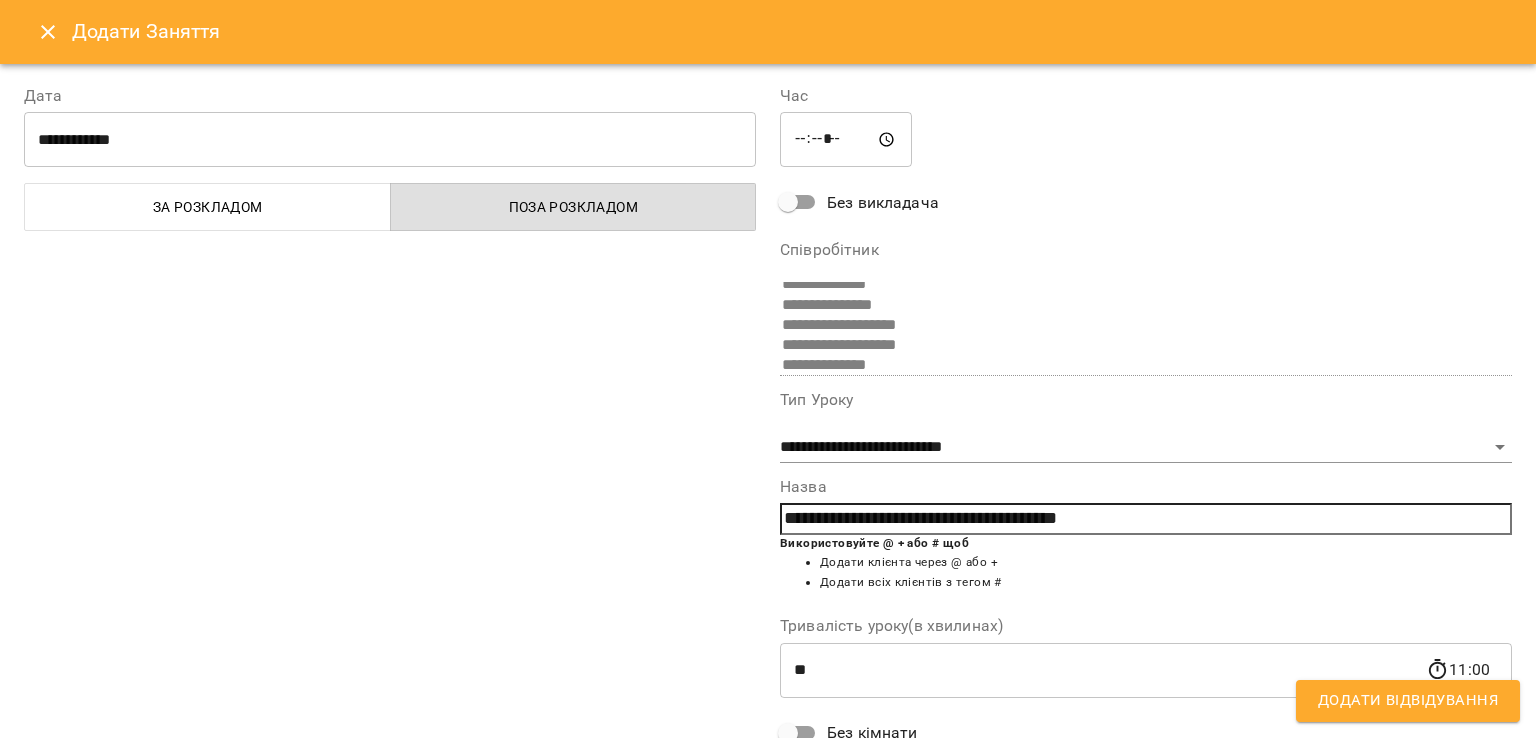 type on "**********" 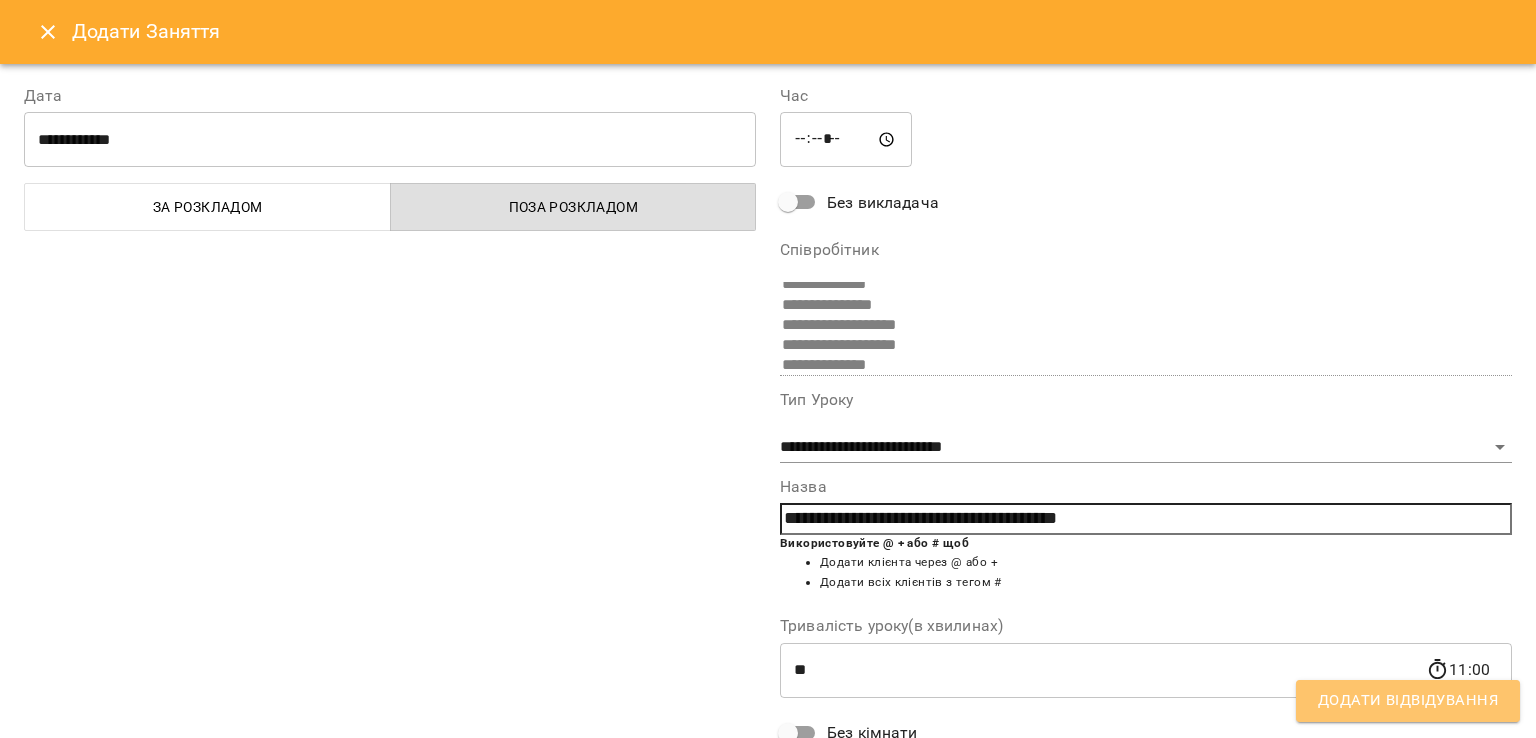 click on "Додати Відвідування" at bounding box center [1408, 701] 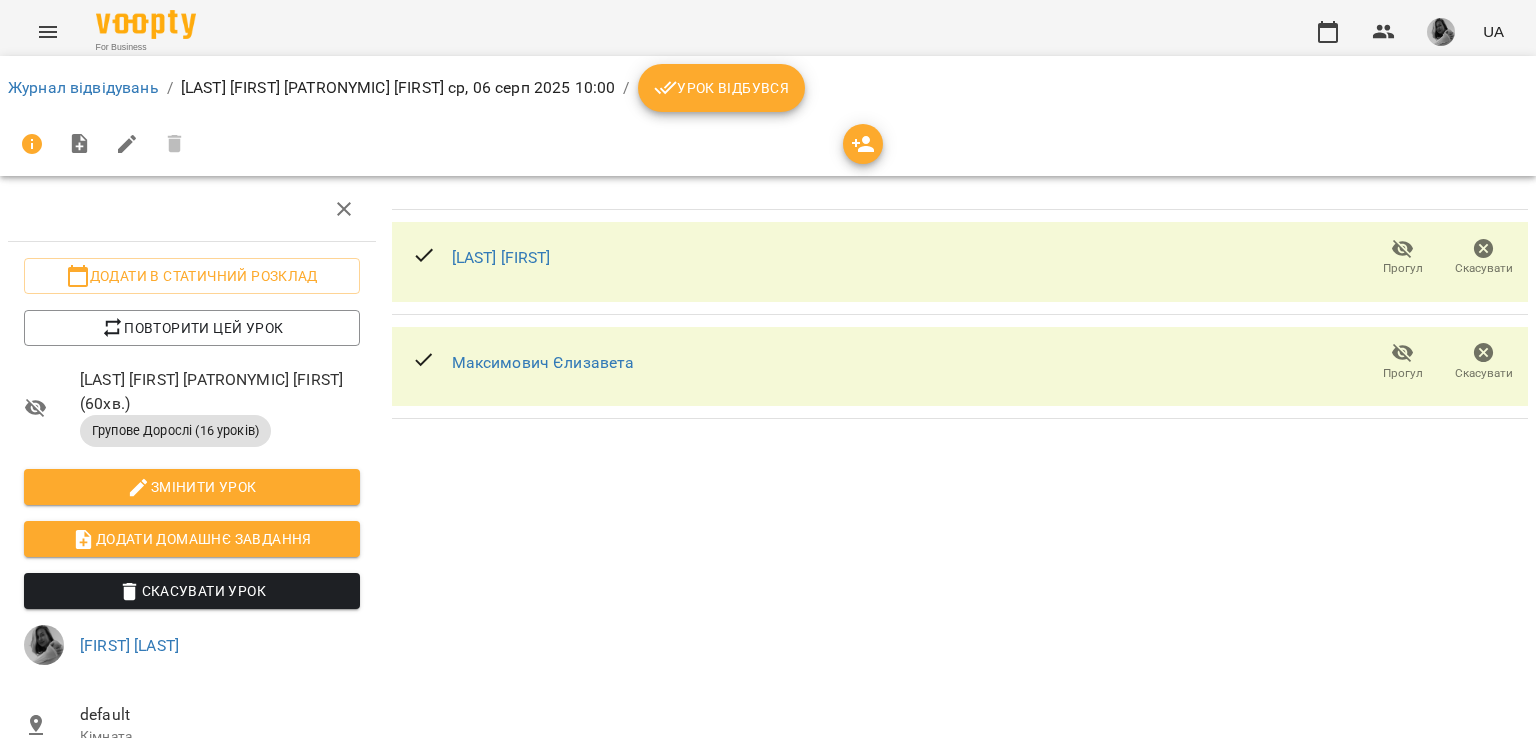 click on "/" at bounding box center (626, 88) 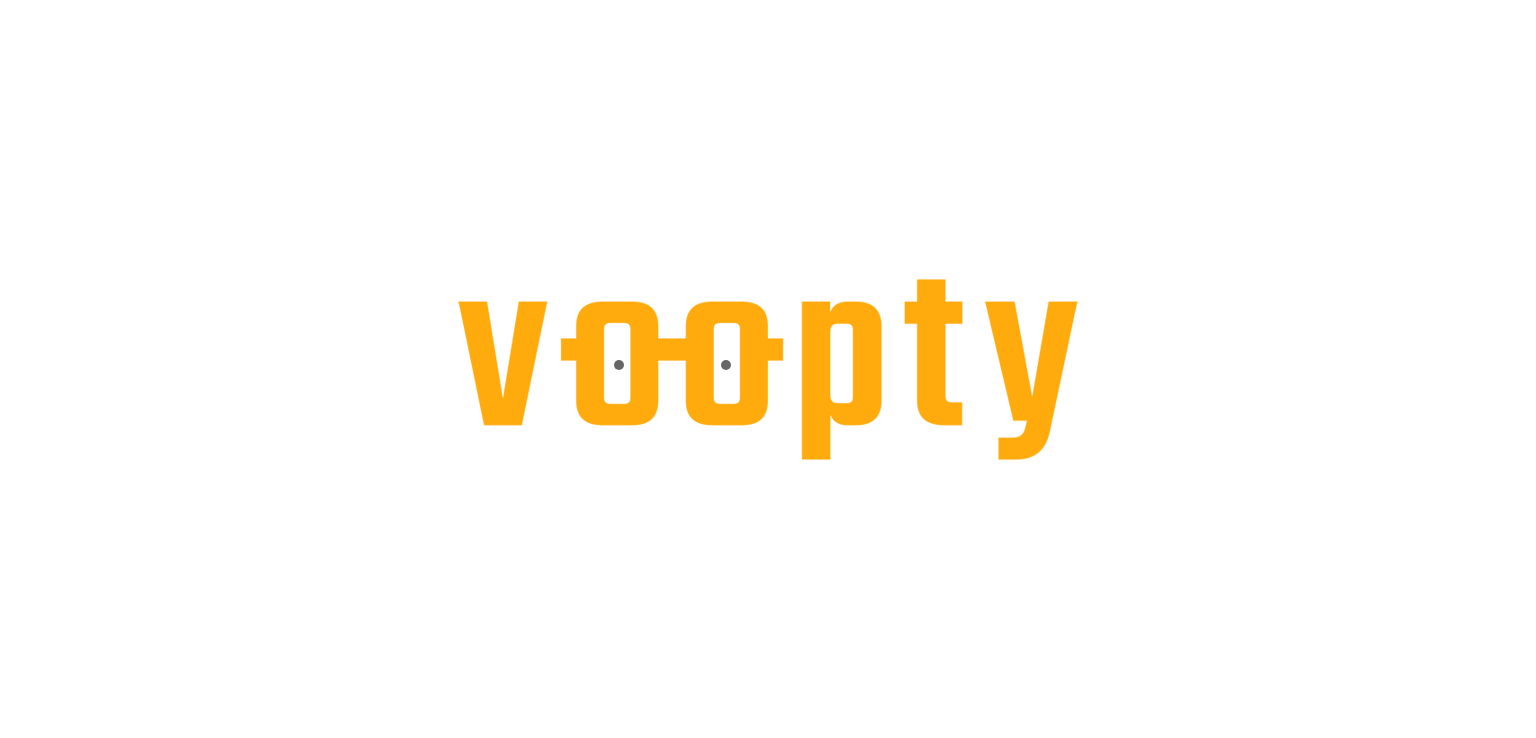 scroll, scrollTop: 0, scrollLeft: 0, axis: both 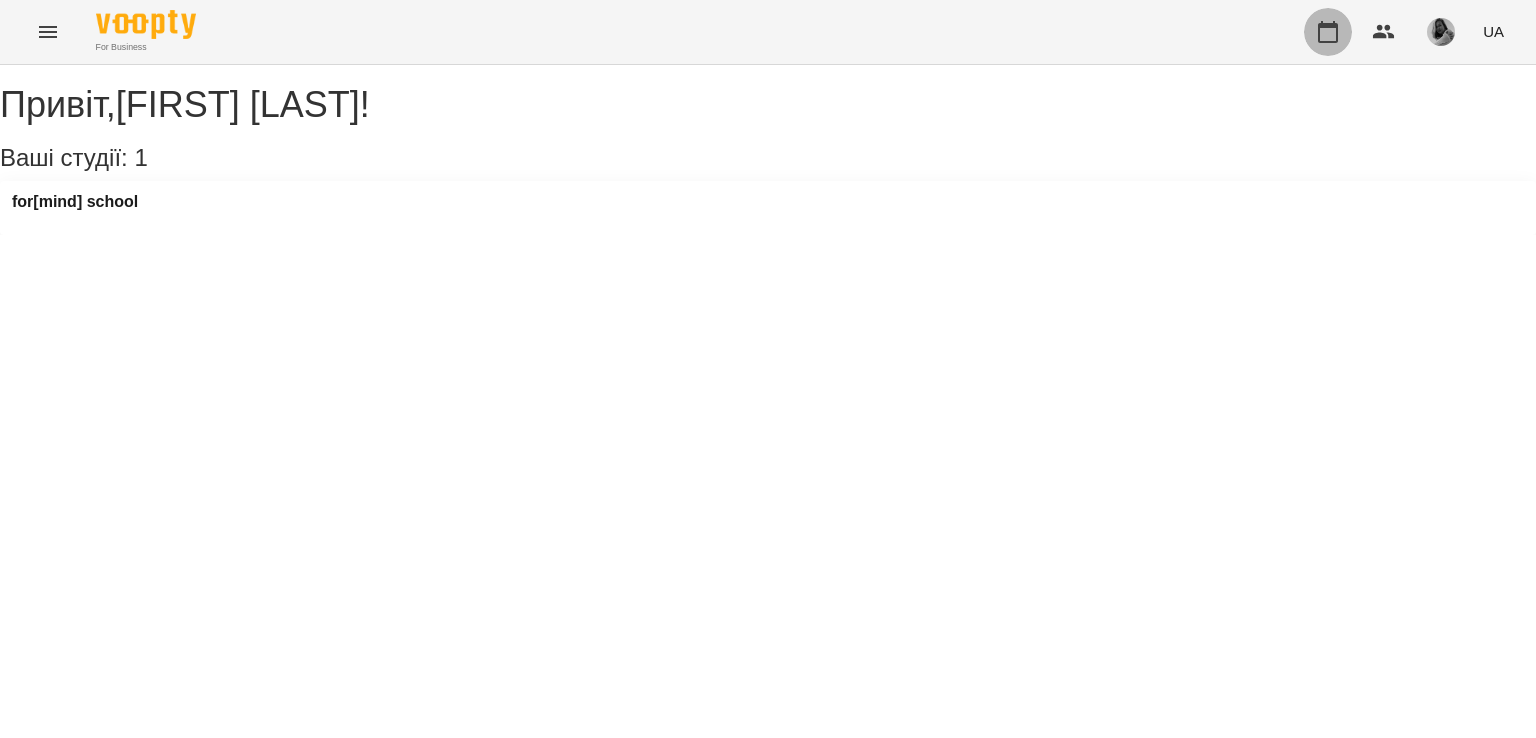 click 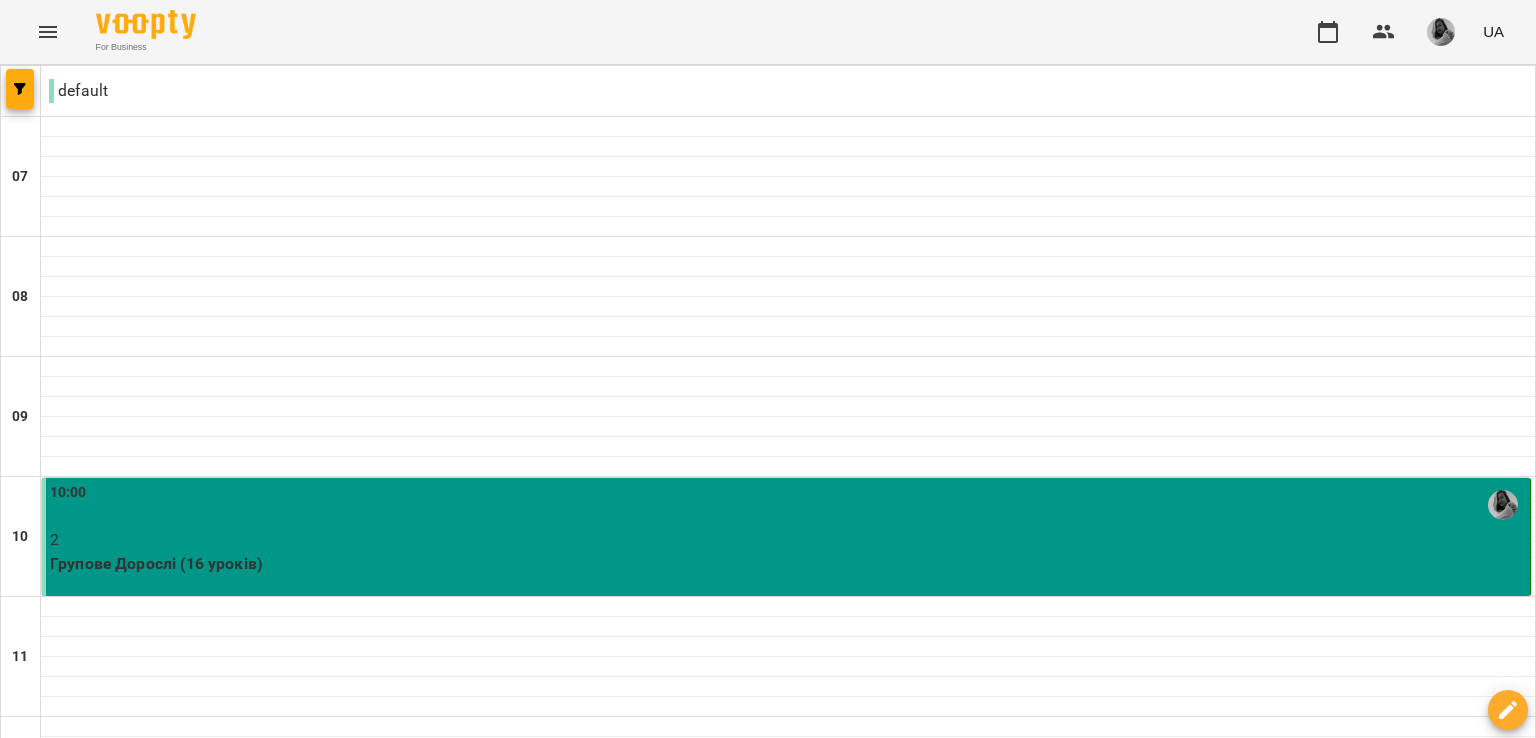 click on "10:00" at bounding box center [788, 505] 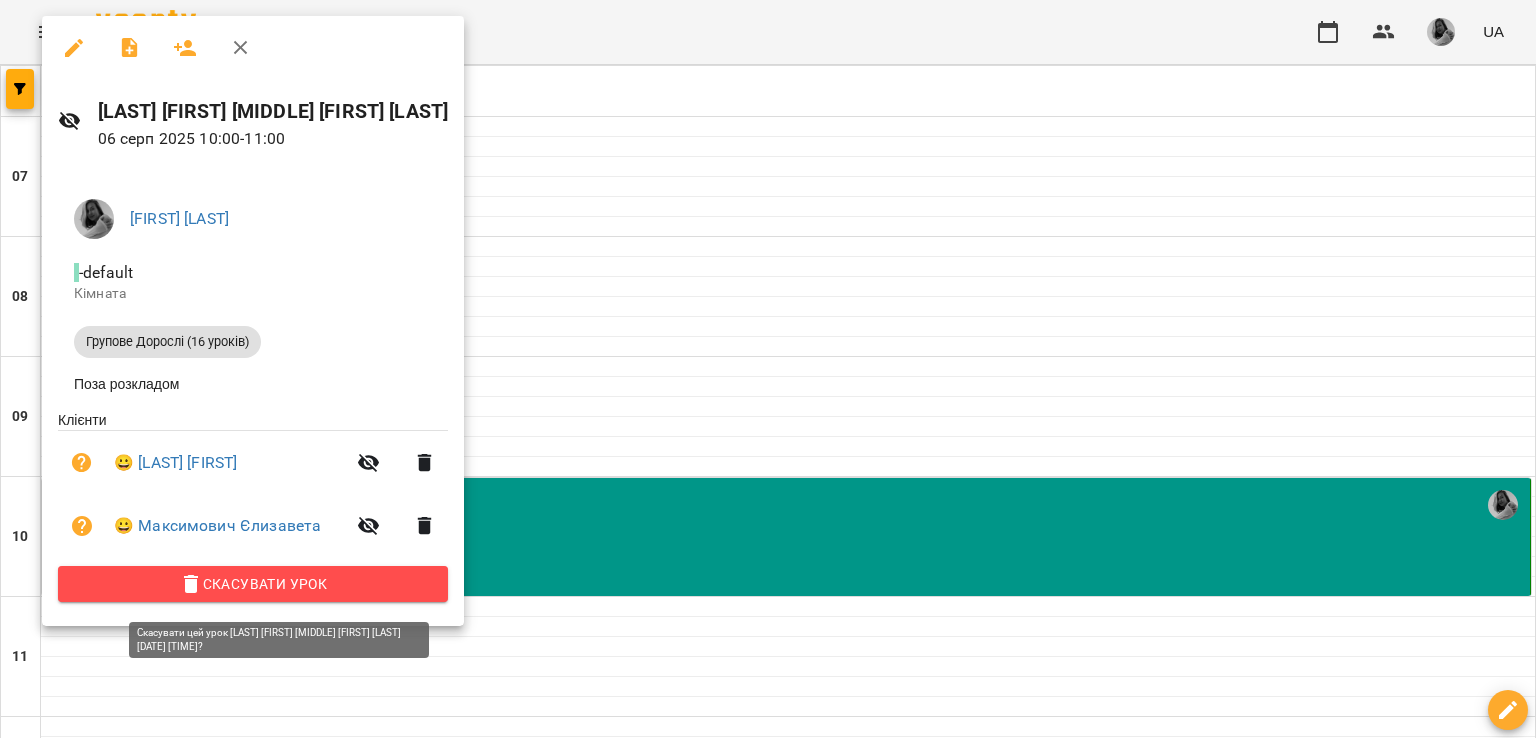 click on "Скасувати Урок" at bounding box center (253, 584) 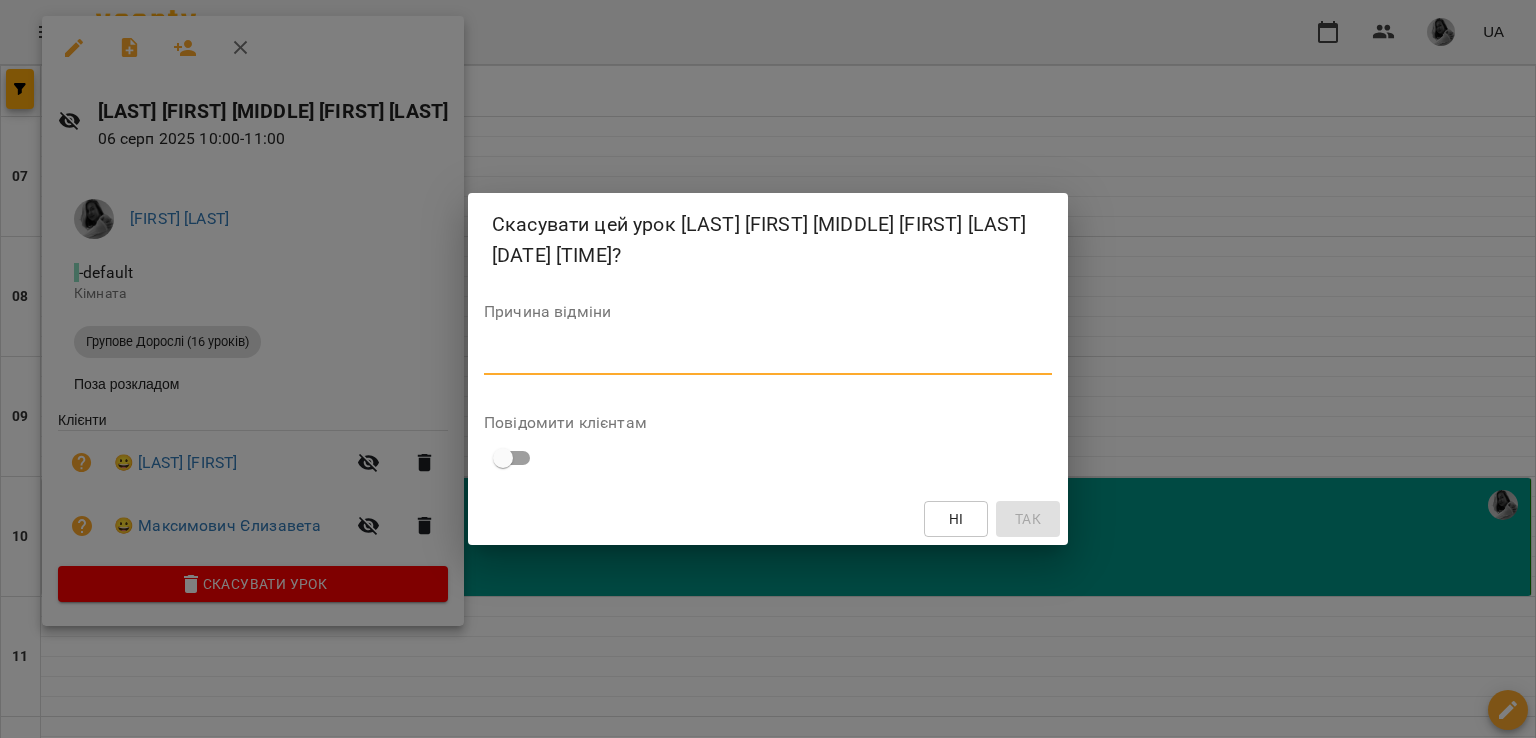 click at bounding box center (768, 358) 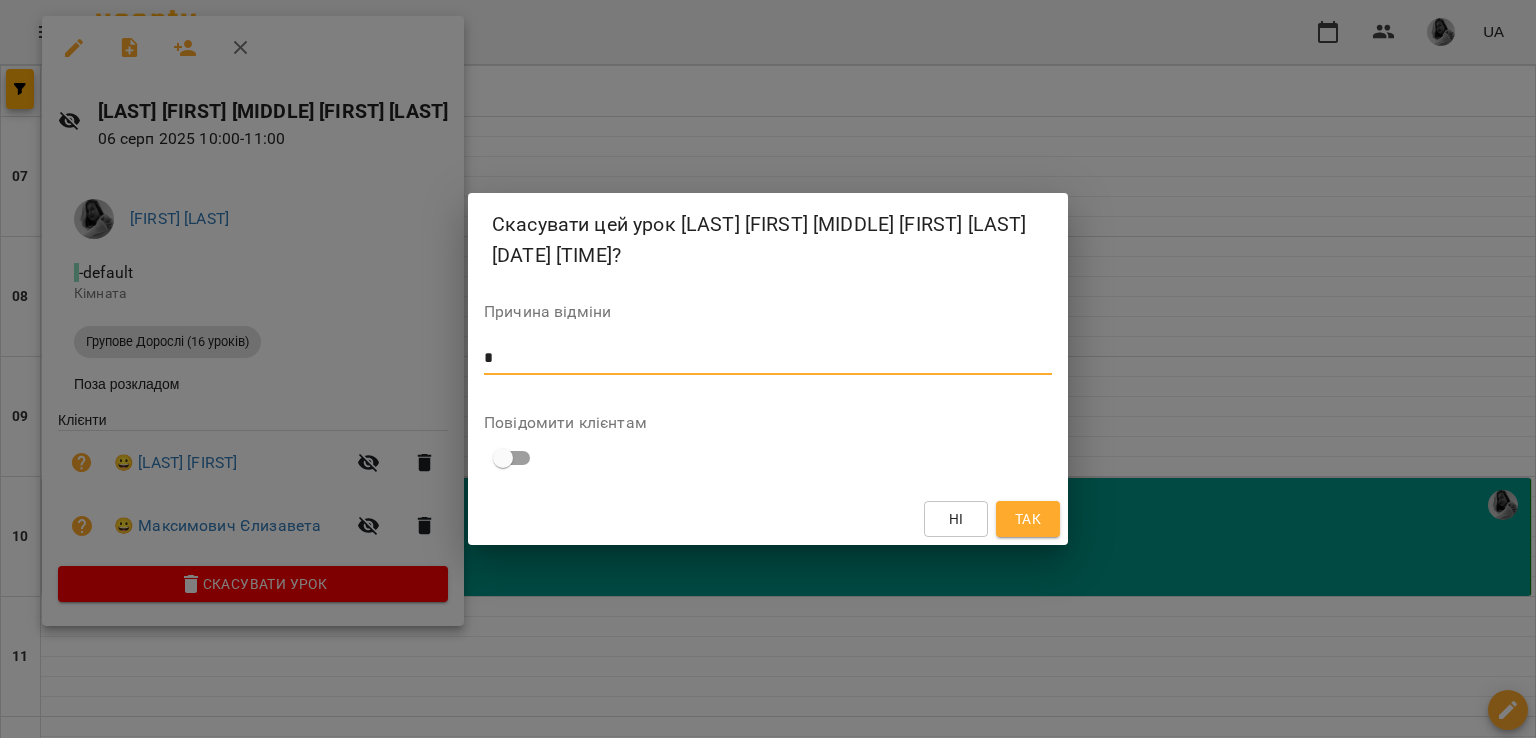 type on "*" 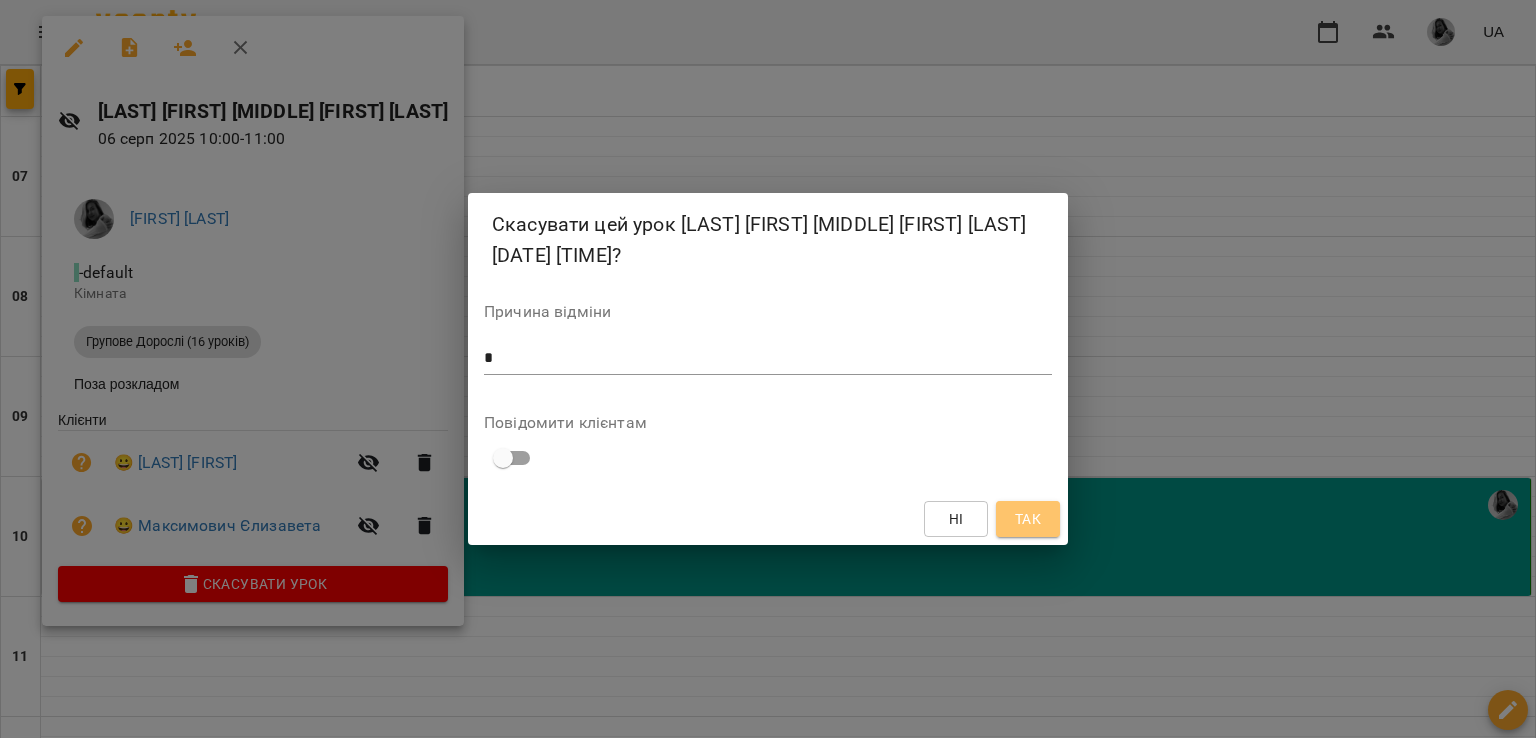 click on "Так" at bounding box center (1028, 519) 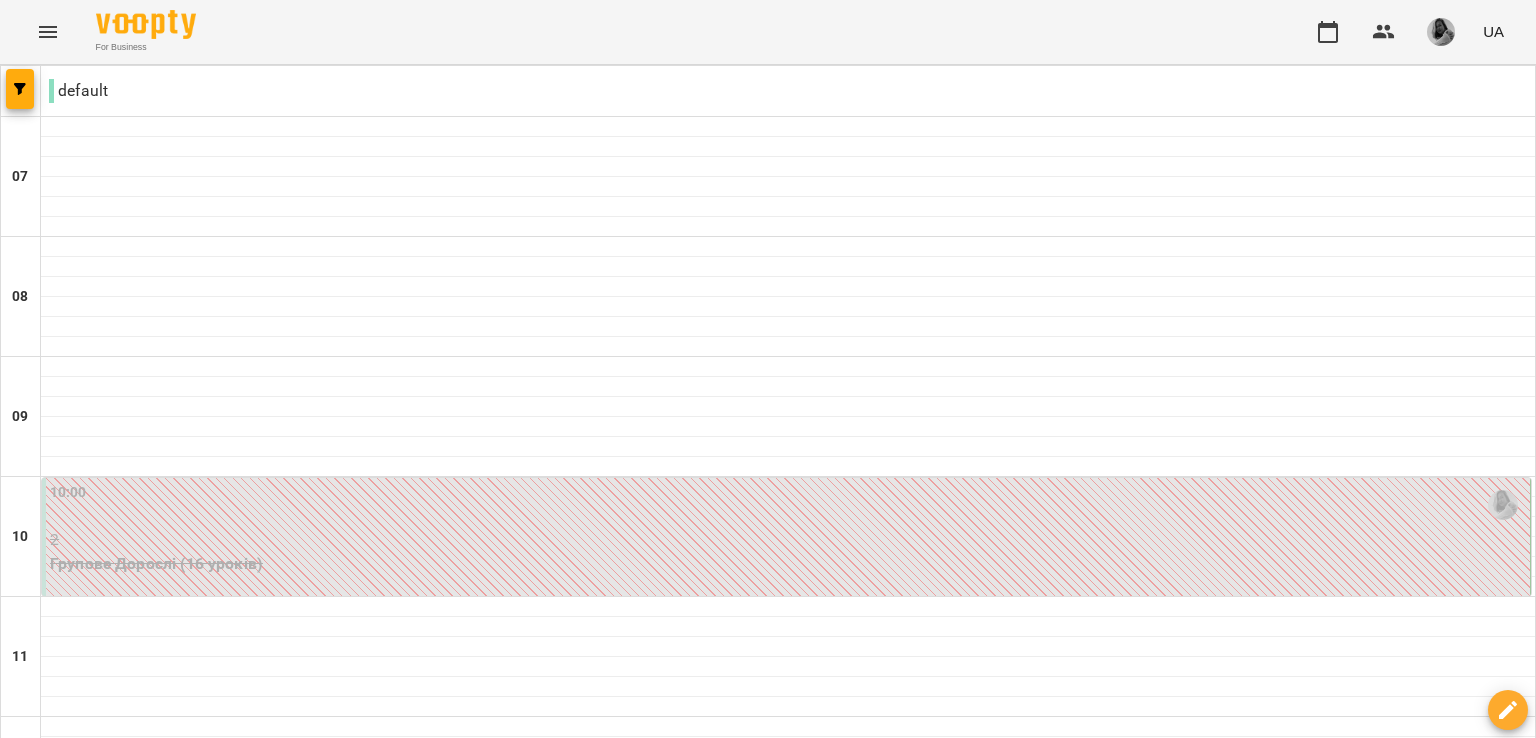 click on "10:00" at bounding box center (788, 505) 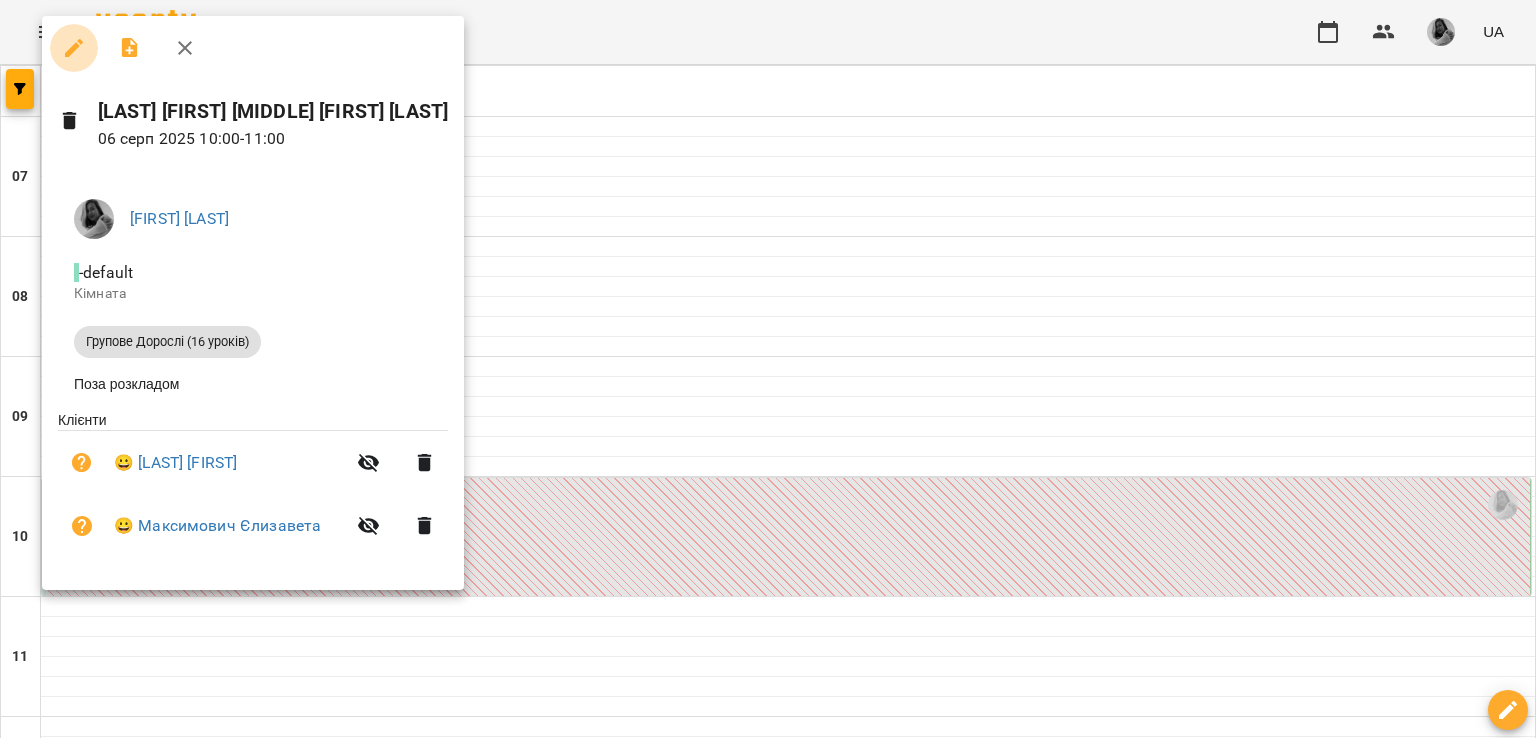click 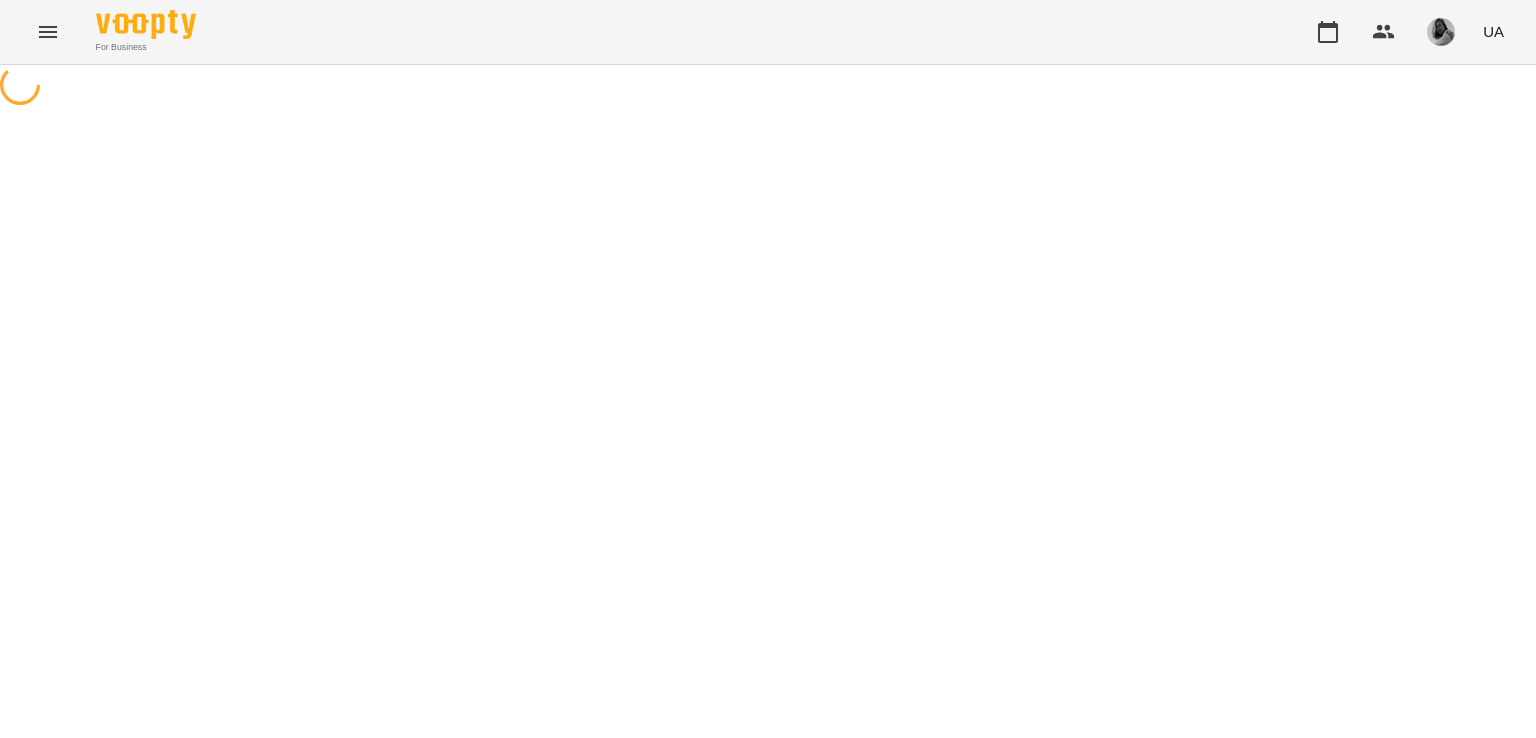 select on "**********" 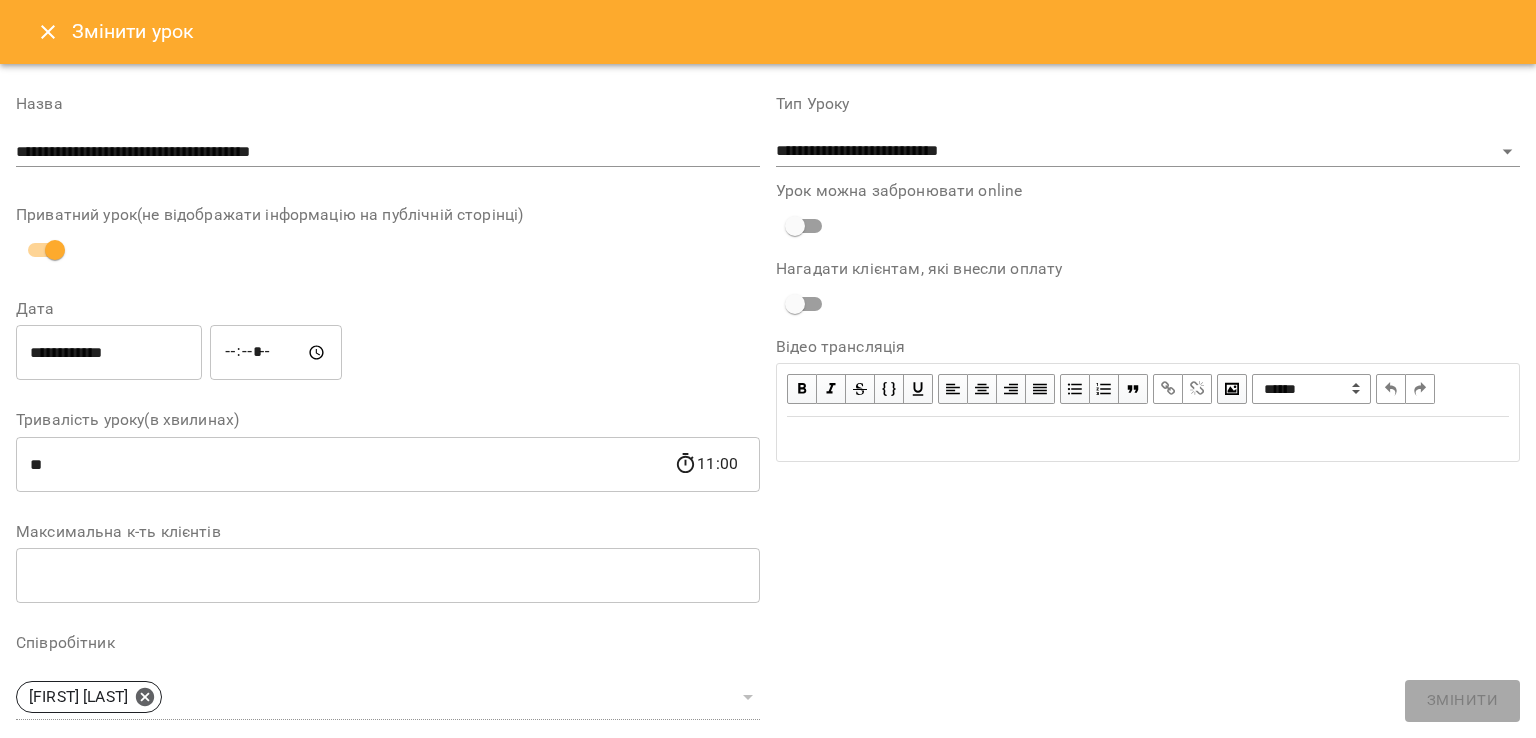 type on "**********" 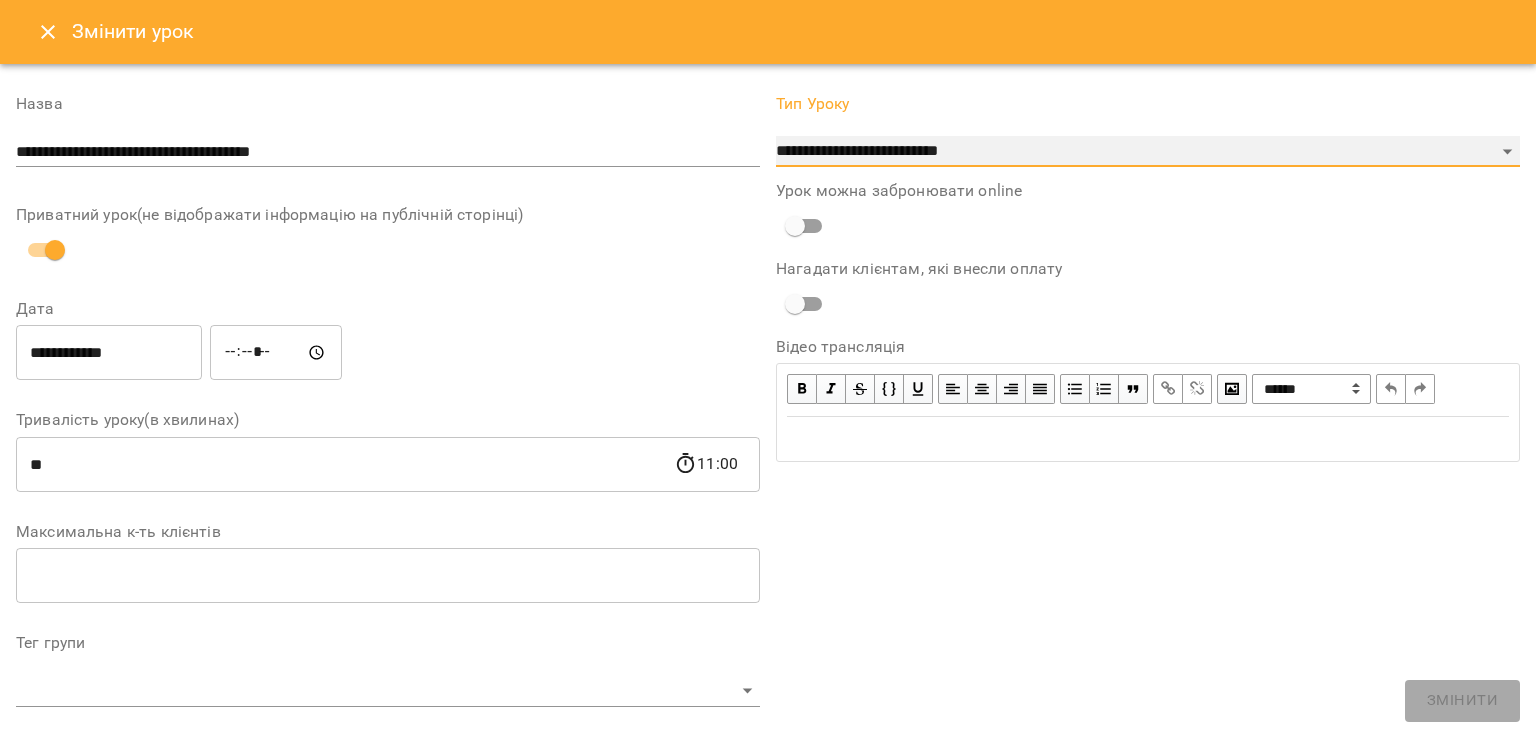 click on "**********" at bounding box center (1148, 152) 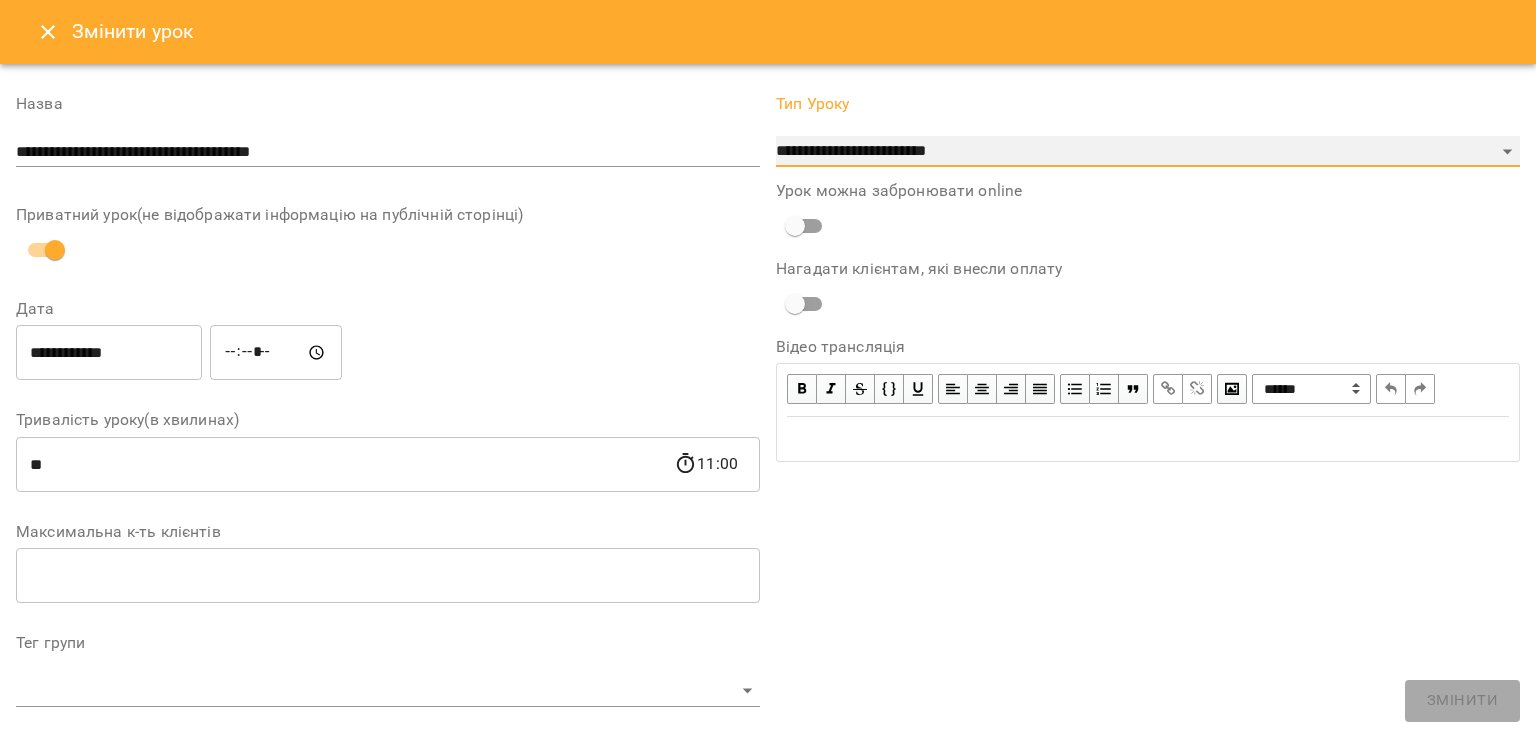 click on "**********" at bounding box center (1148, 152) 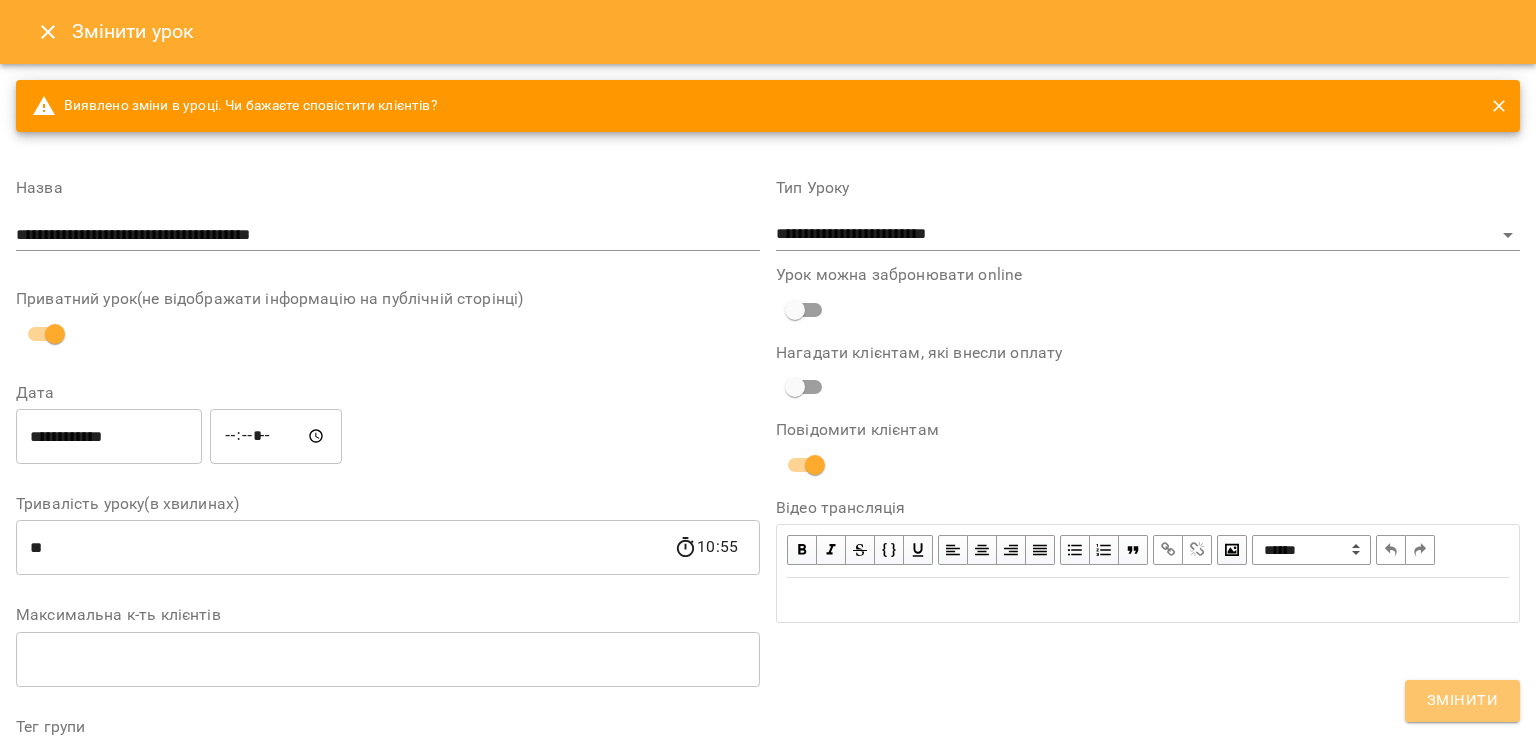 click on "Змінити" at bounding box center (1462, 701) 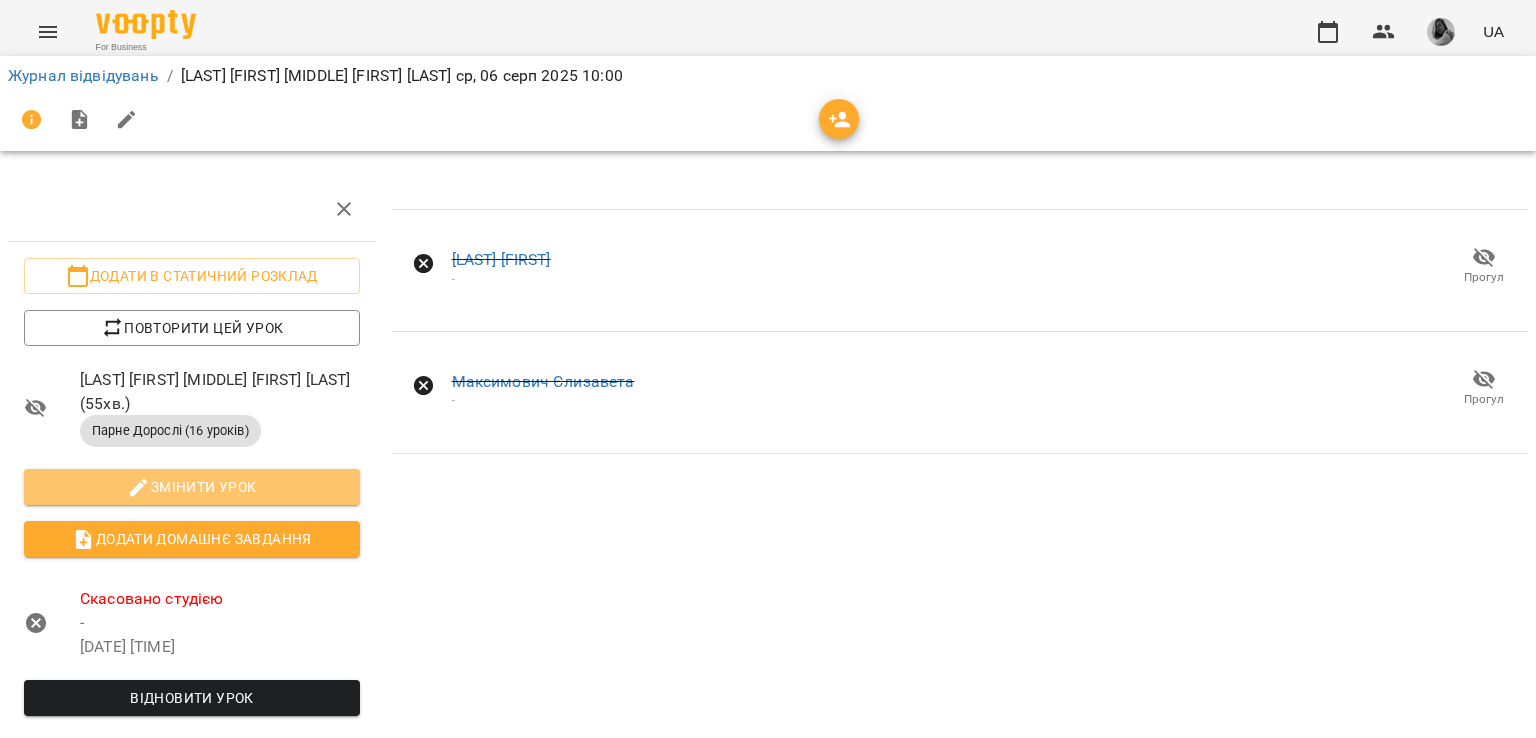 click on "Змінити урок" at bounding box center [192, 487] 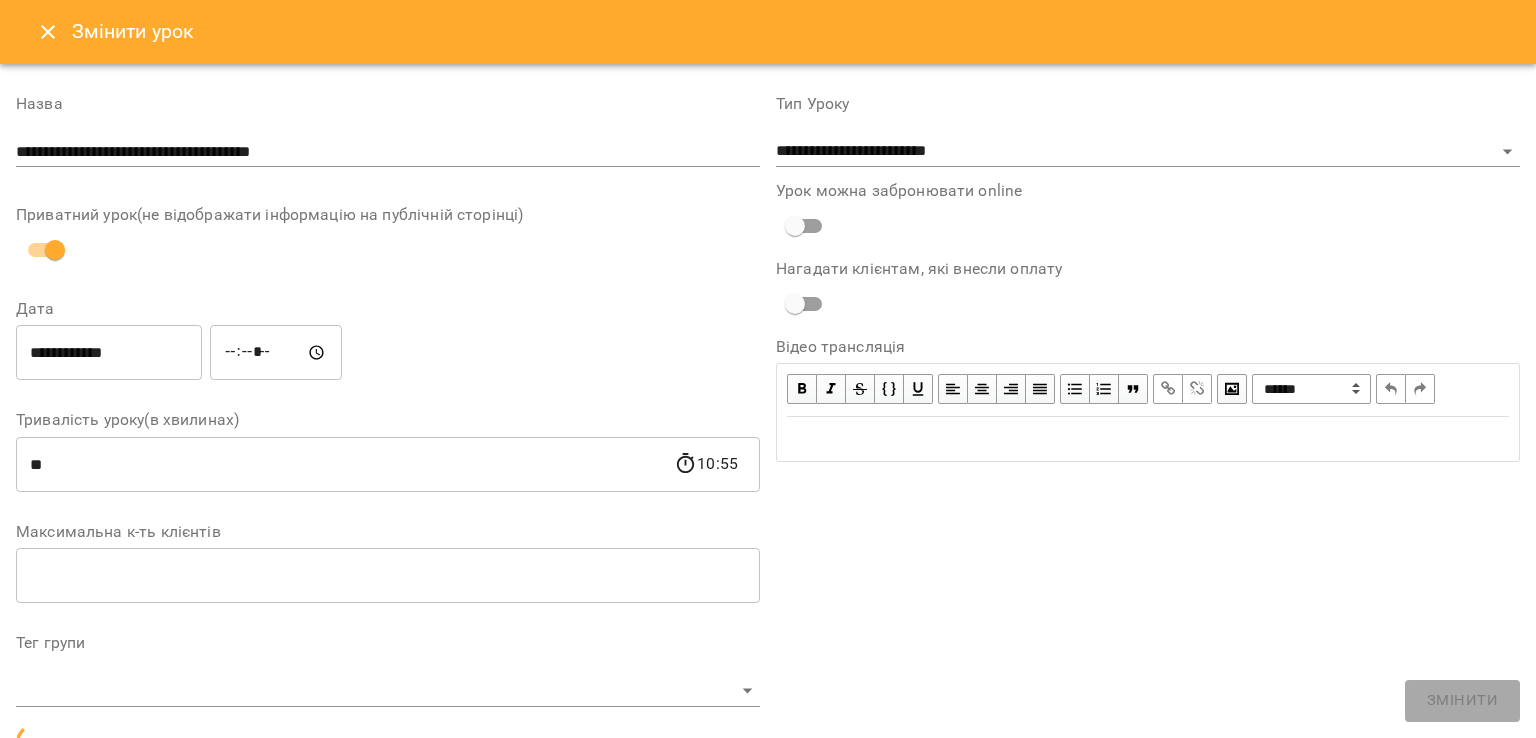 type on "**********" 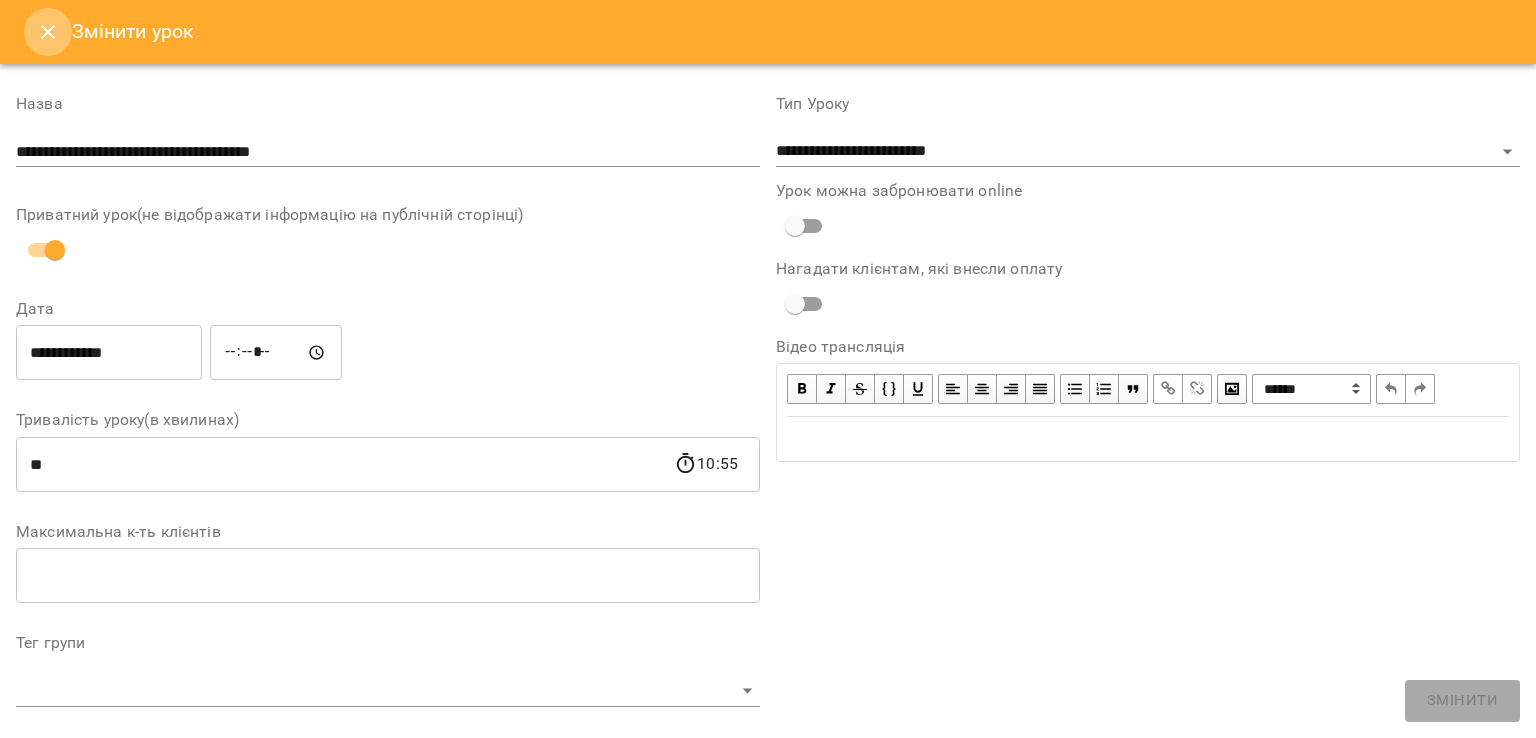 click 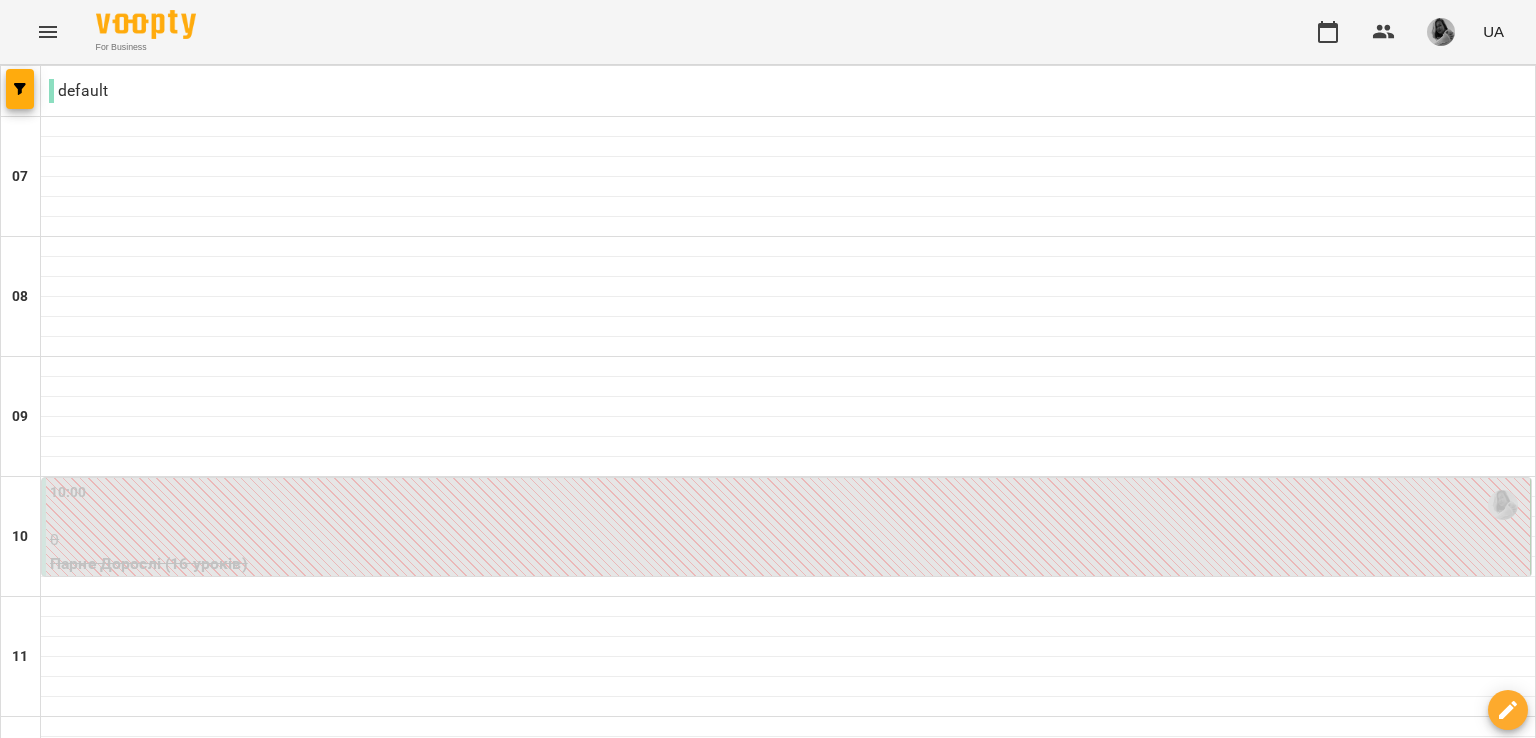 scroll, scrollTop: 316, scrollLeft: 0, axis: vertical 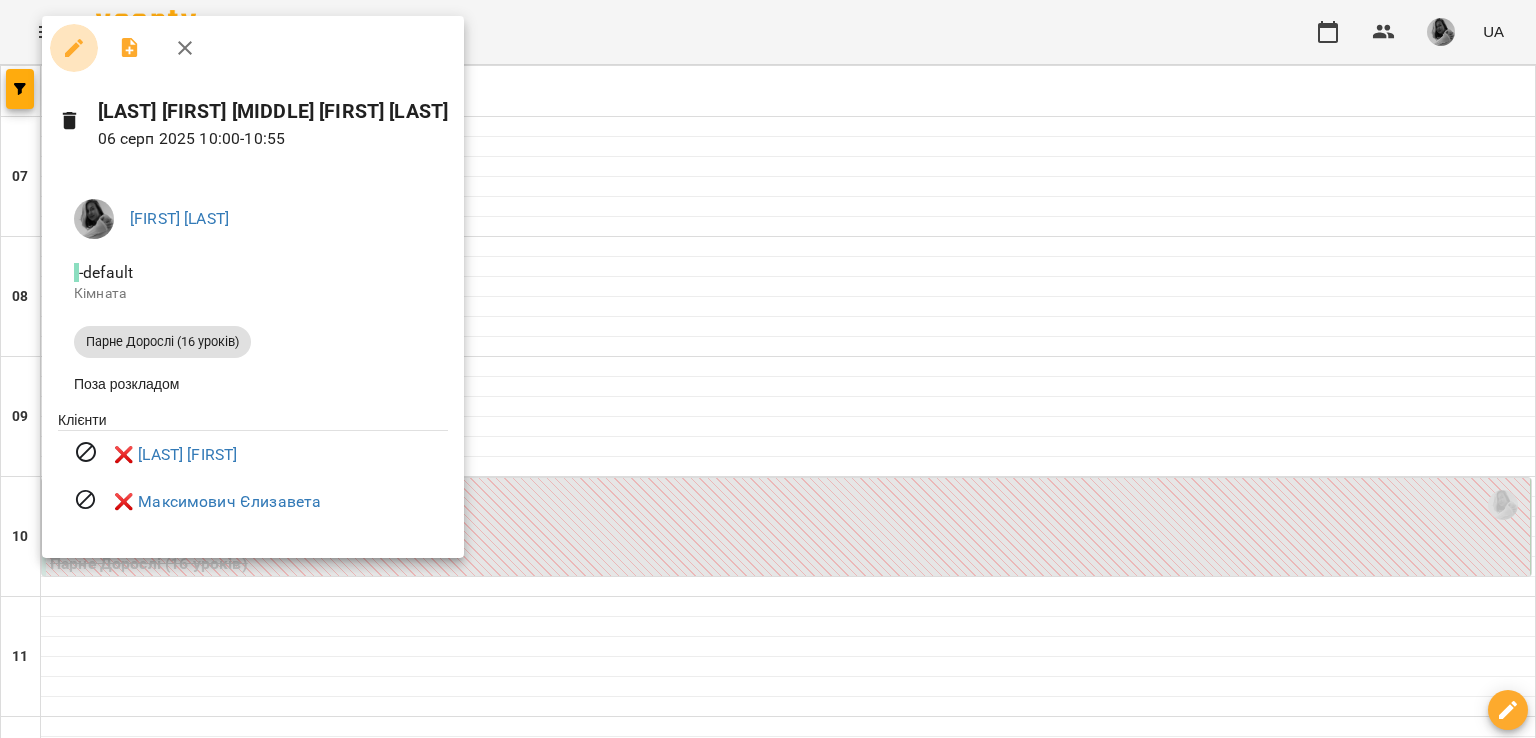 click at bounding box center (74, 48) 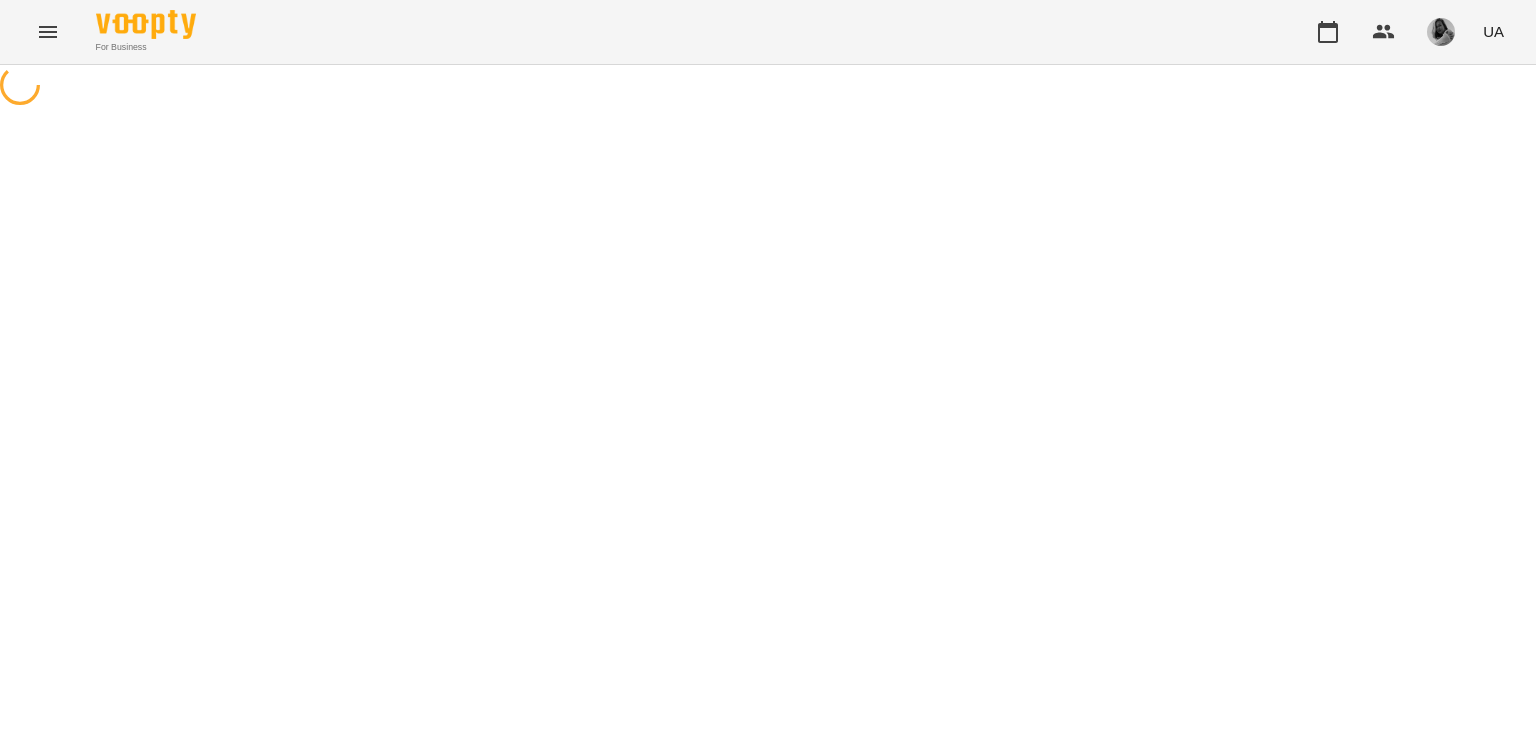 select on "**********" 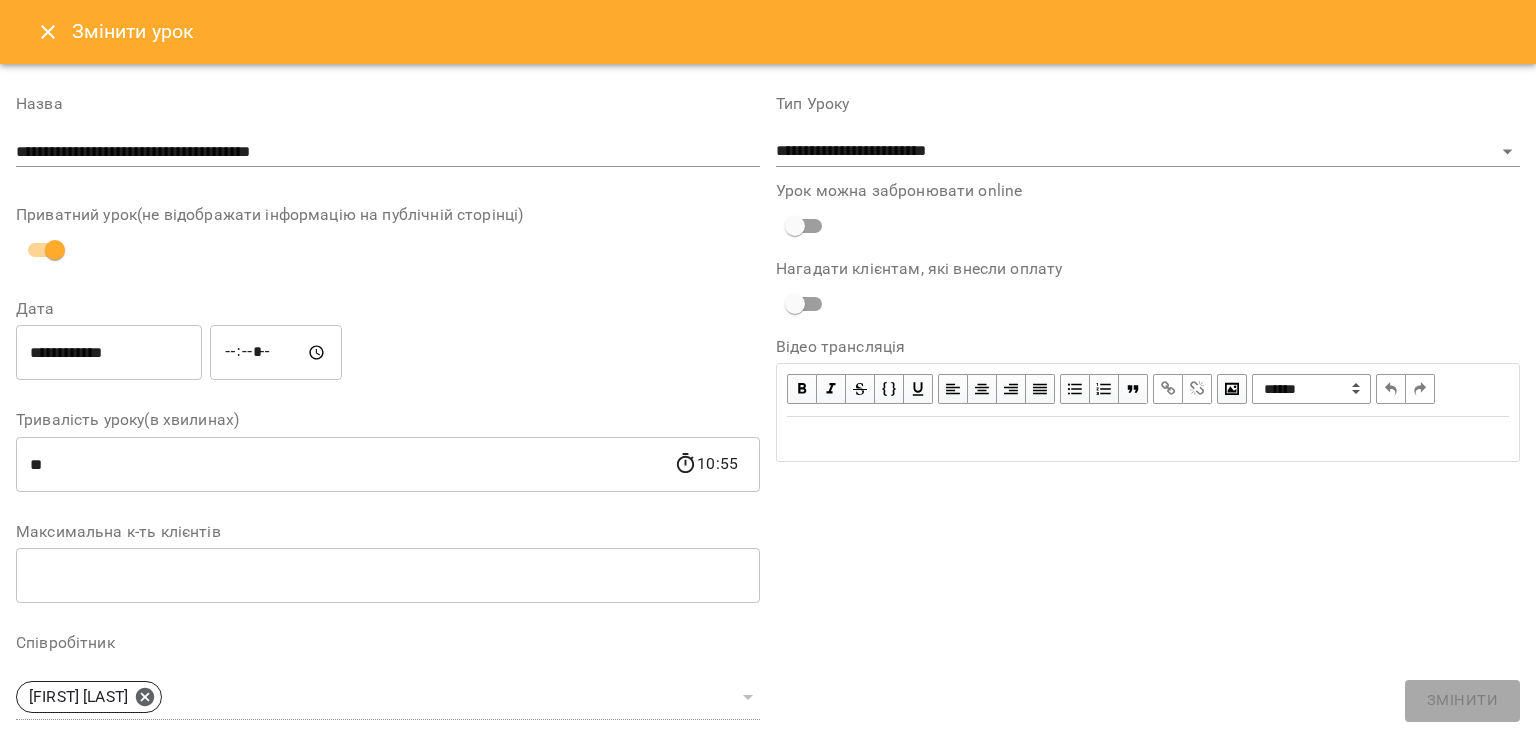 type on "**********" 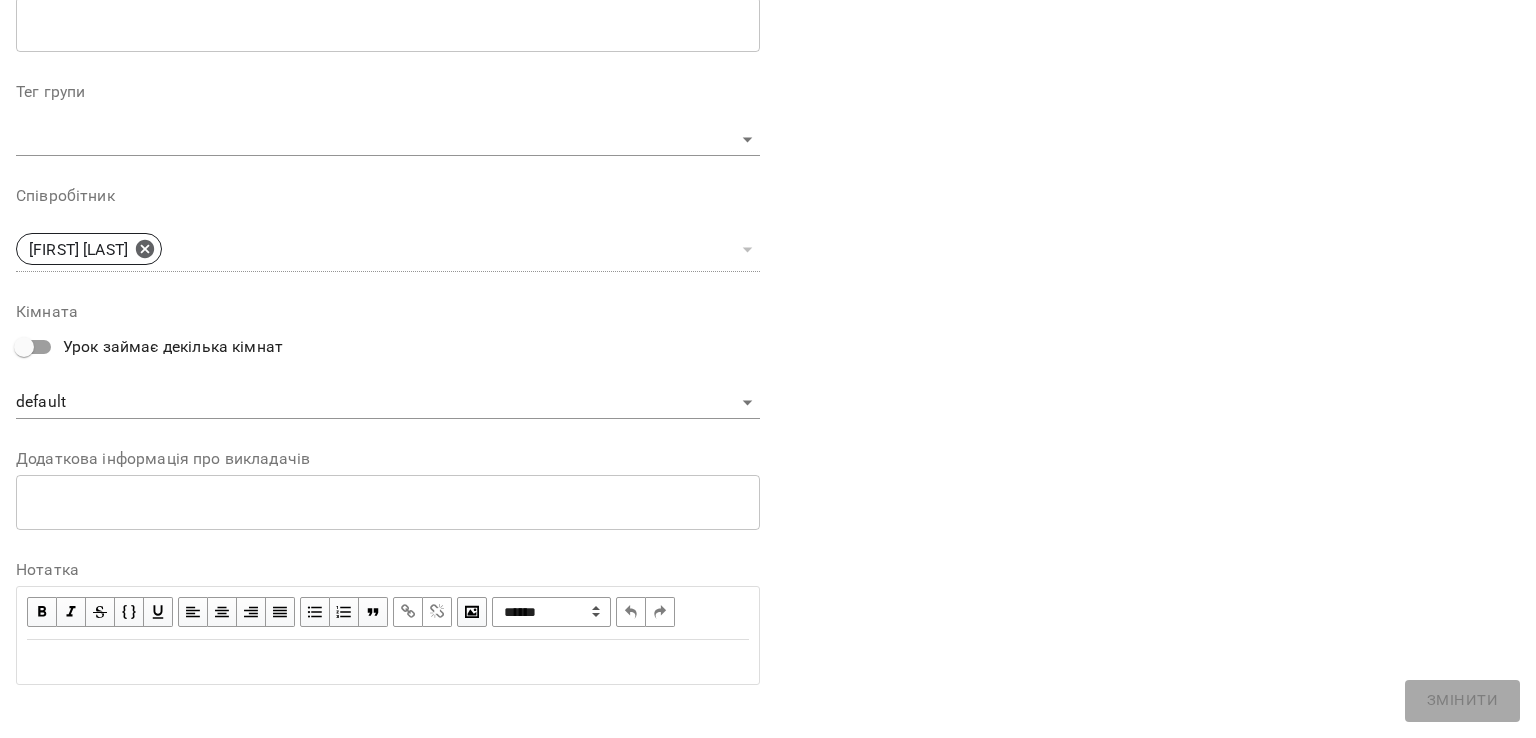 scroll, scrollTop: 0, scrollLeft: 0, axis: both 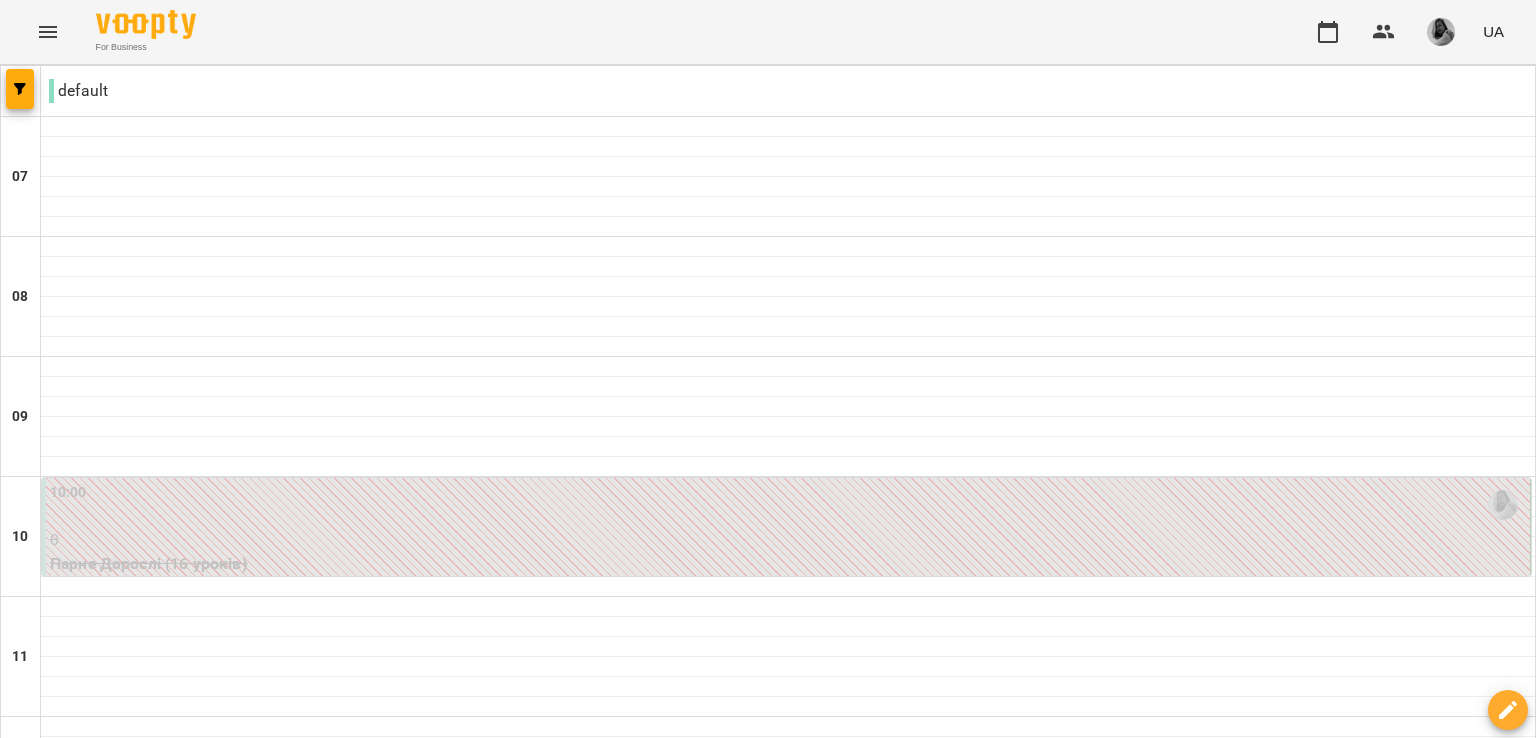 click at bounding box center [668, 2128] 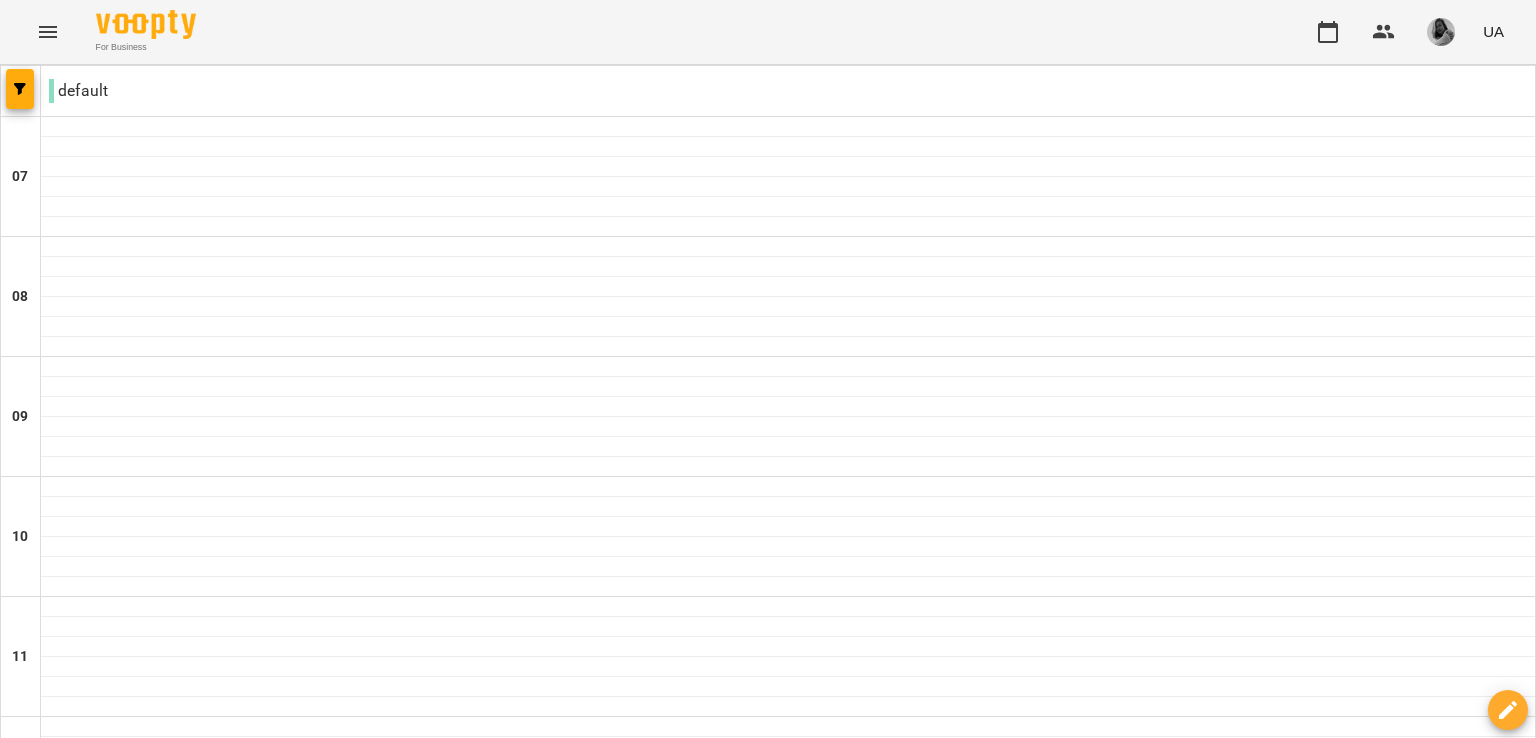 scroll, scrollTop: 636, scrollLeft: 0, axis: vertical 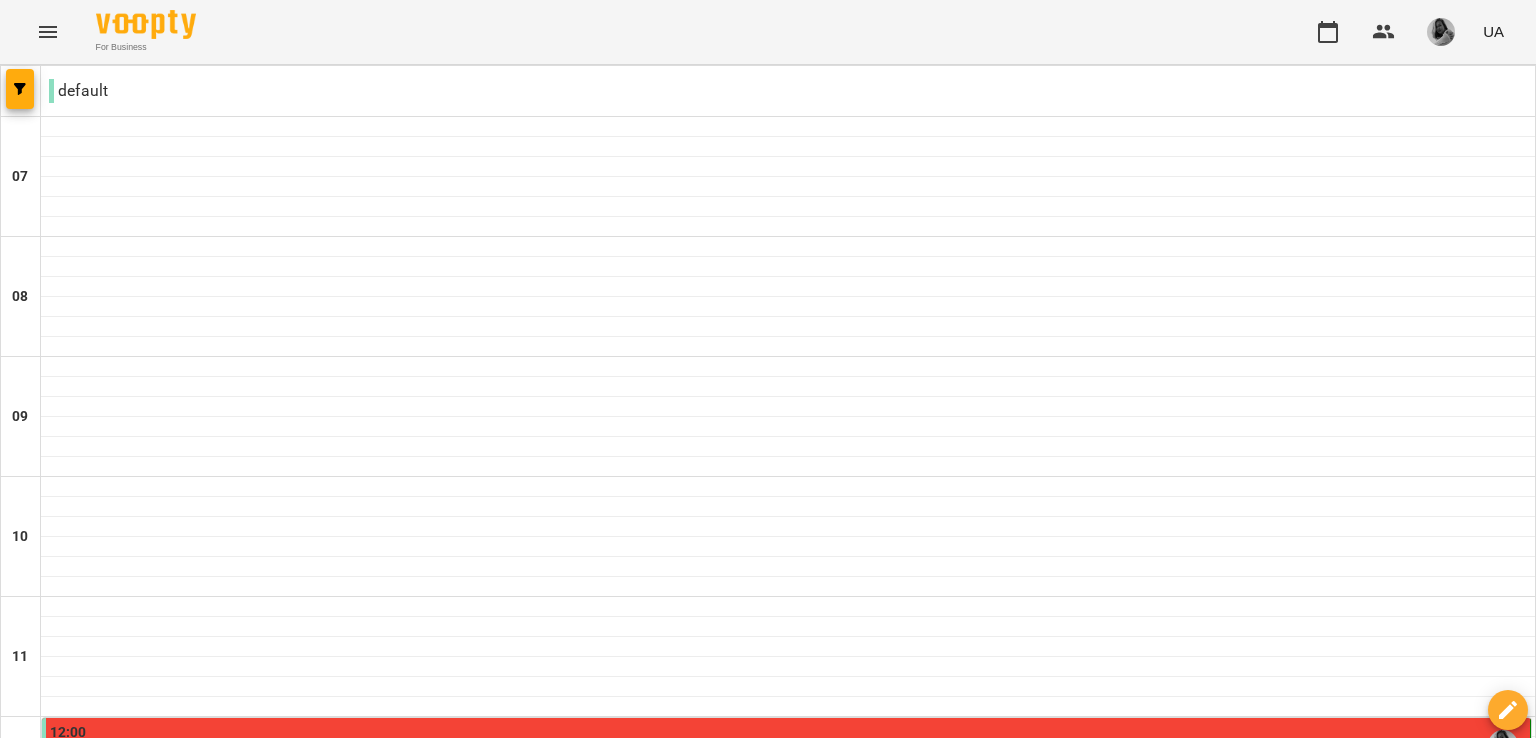 click on "сб 02 серп" at bounding box center (1277, 2069) 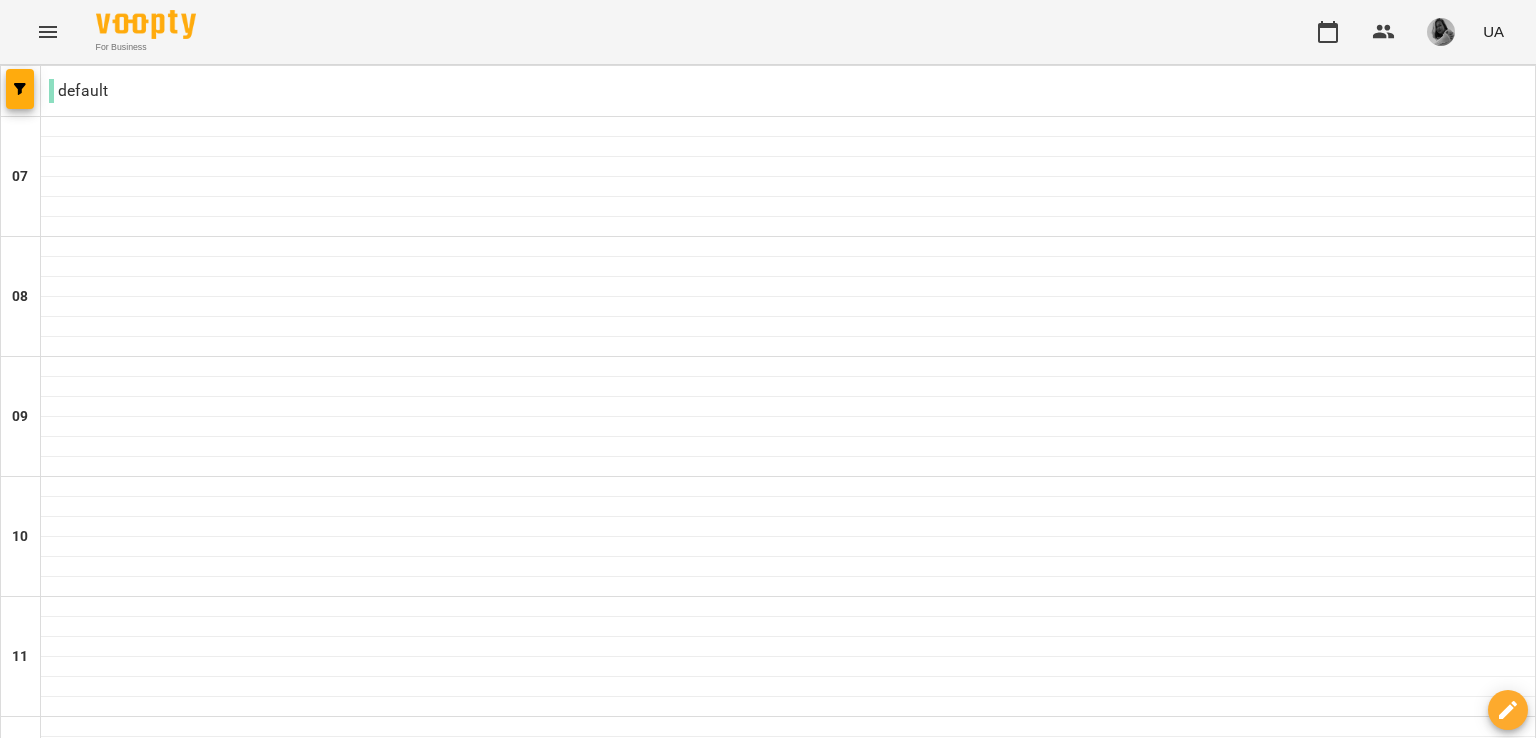 click on "нд 03 серп" at bounding box center [1494, 2069] 